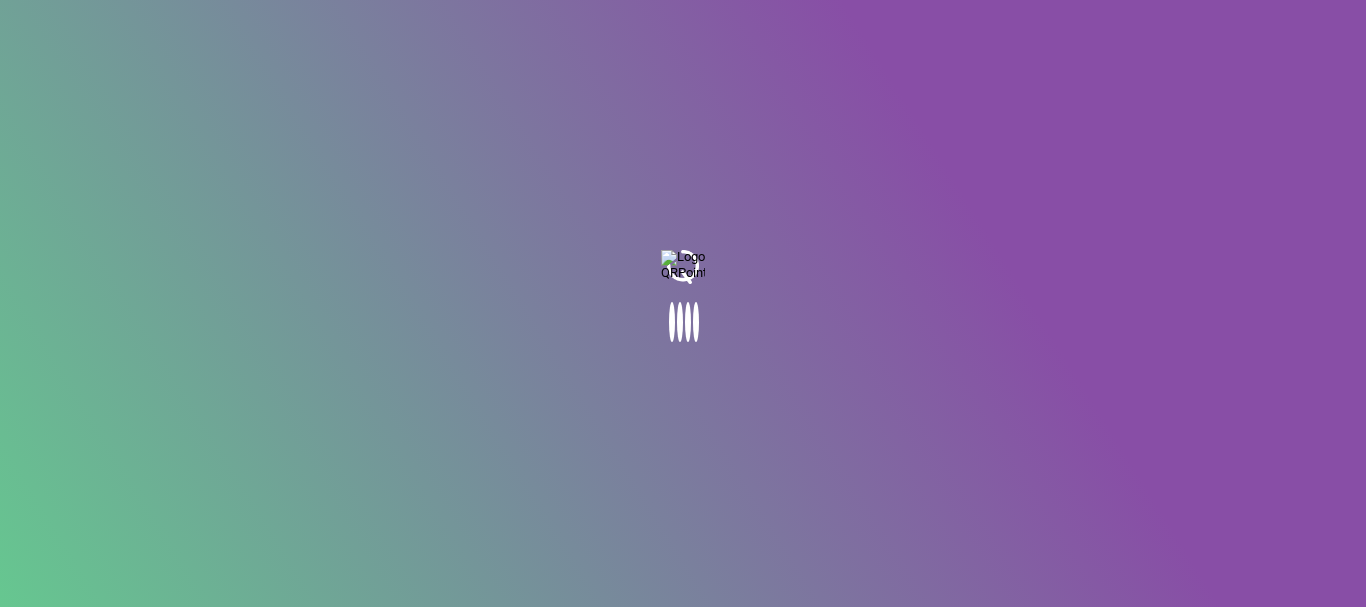 scroll, scrollTop: 0, scrollLeft: 0, axis: both 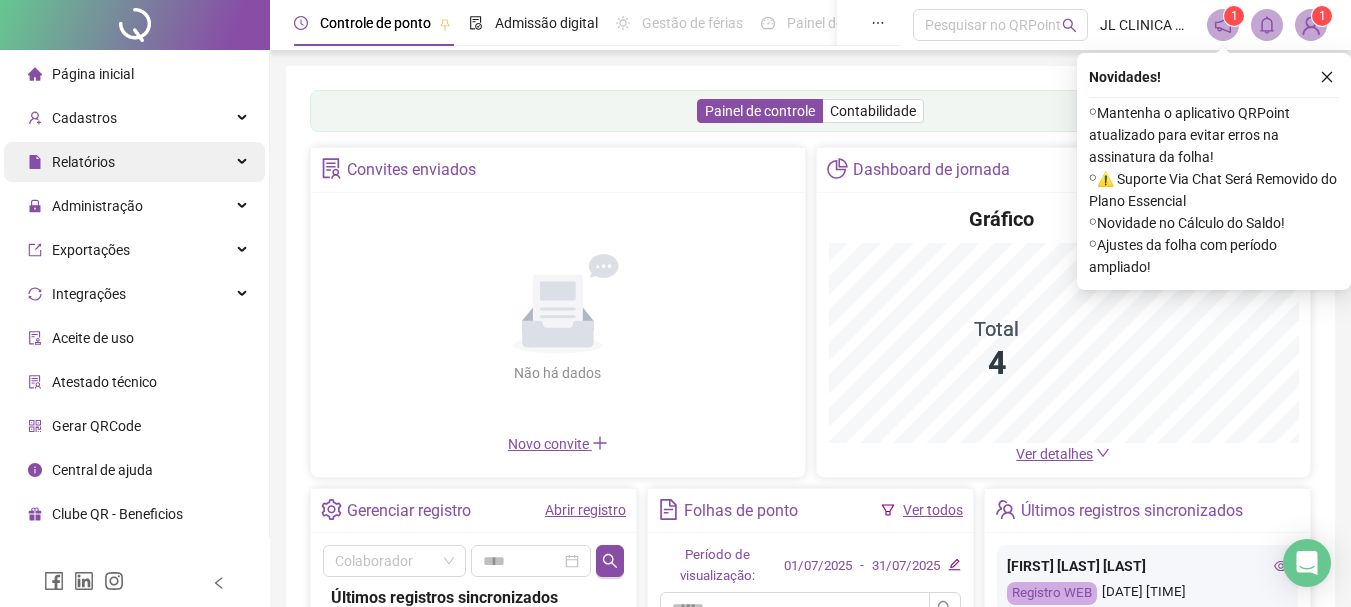 click on "Relatórios" at bounding box center [71, 162] 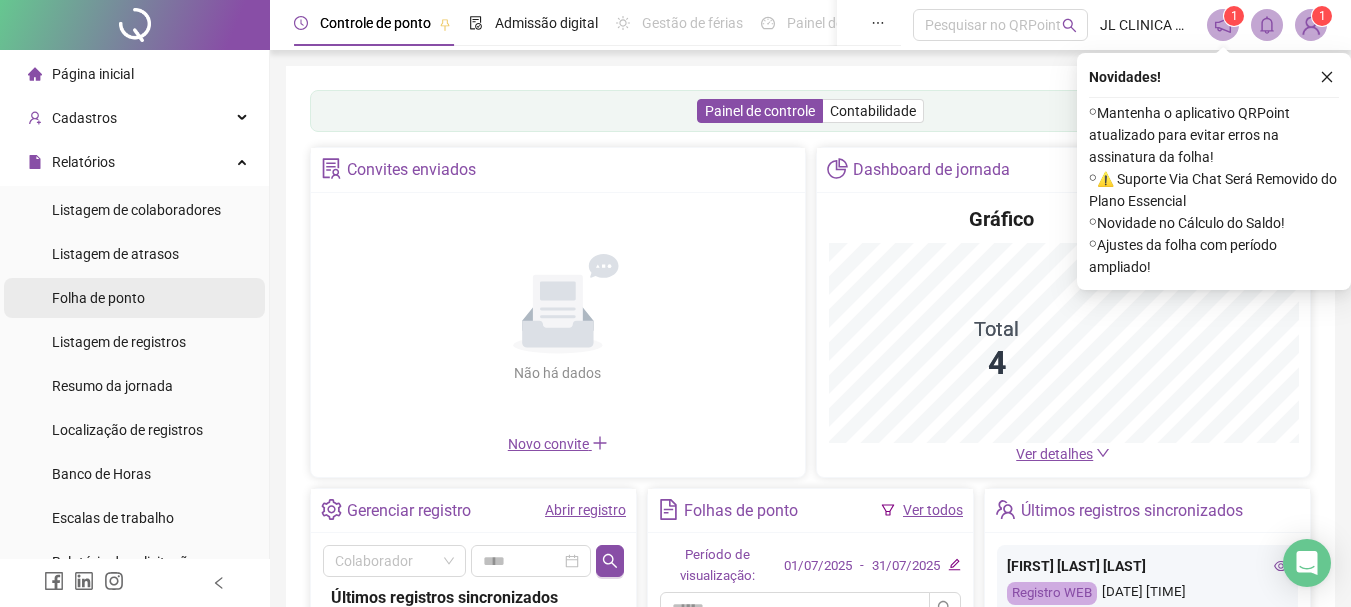 click on "Folha de ponto" at bounding box center (98, 298) 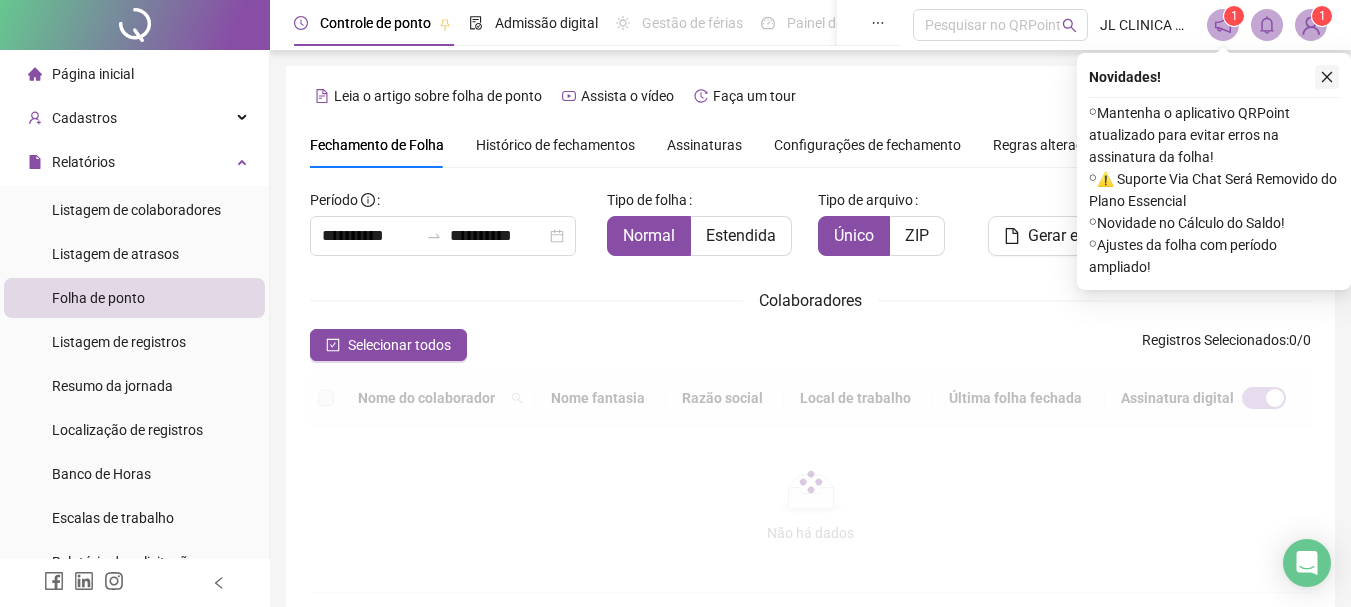 click 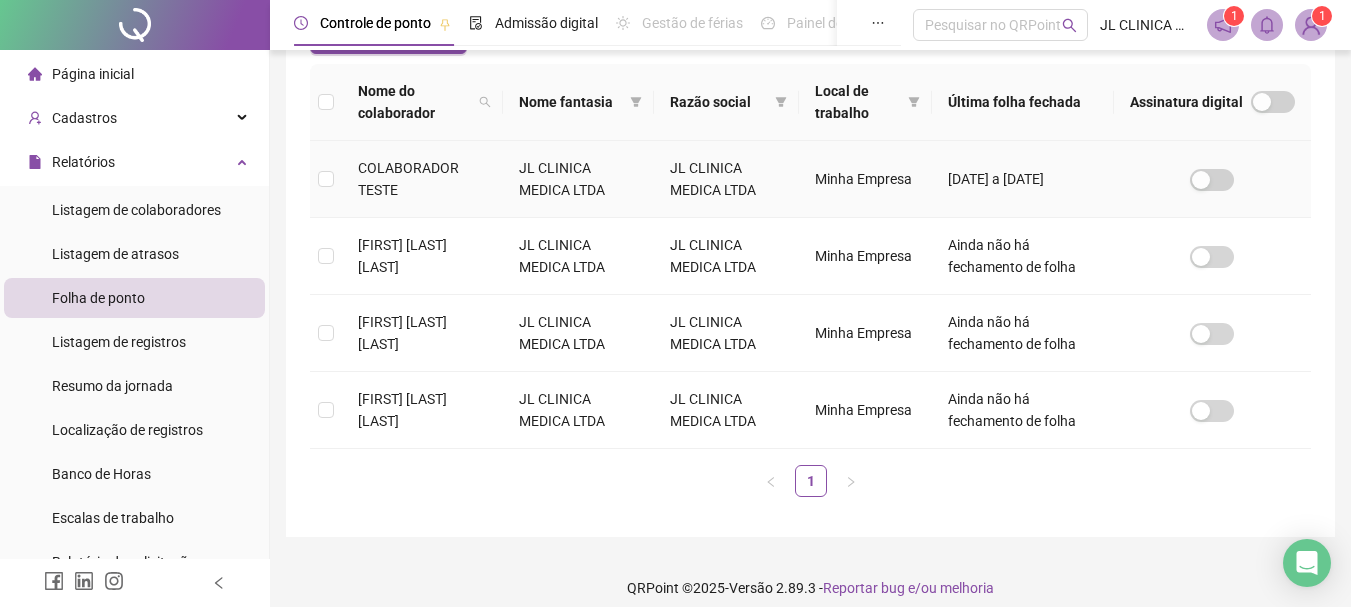 scroll, scrollTop: 323, scrollLeft: 0, axis: vertical 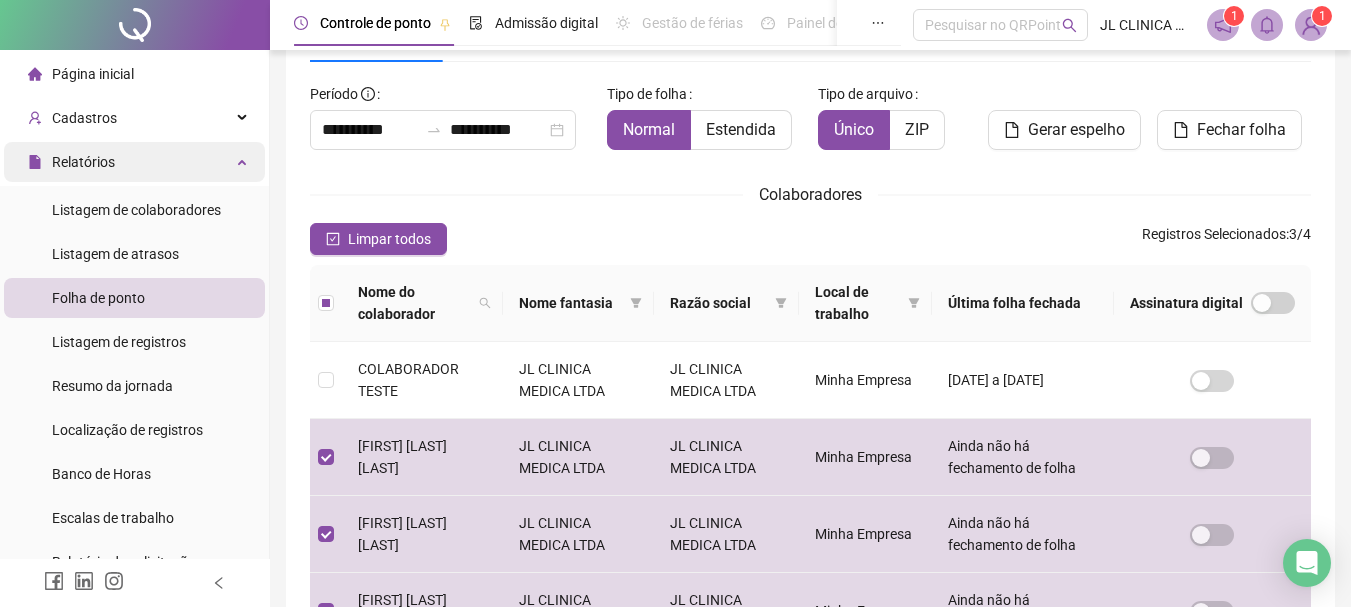 click on "Relatórios" at bounding box center [83, 162] 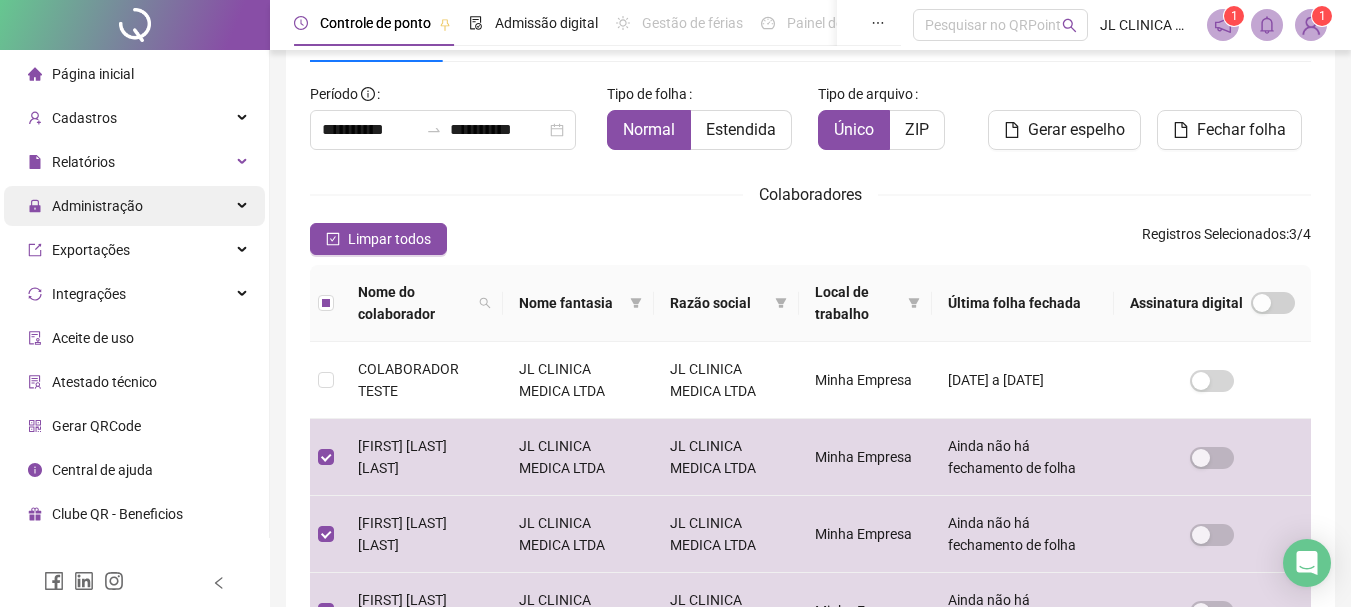 click on "Administração" at bounding box center (97, 206) 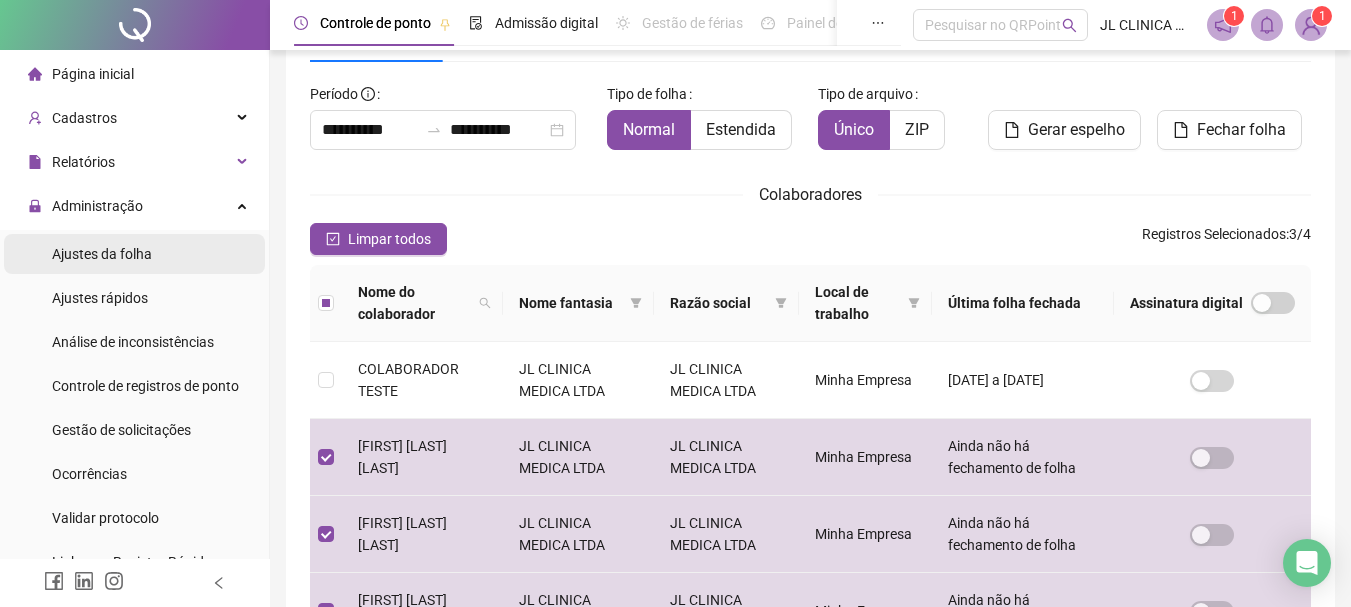 click on "Ajustes da folha" at bounding box center [102, 254] 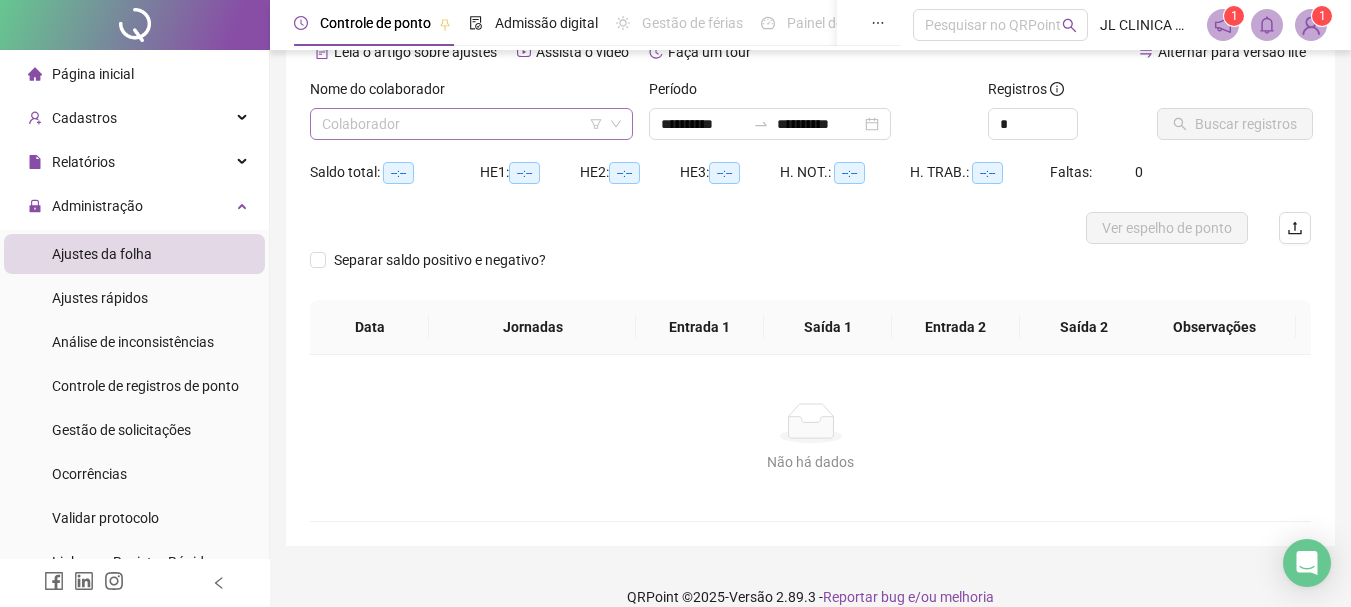 click at bounding box center [462, 124] 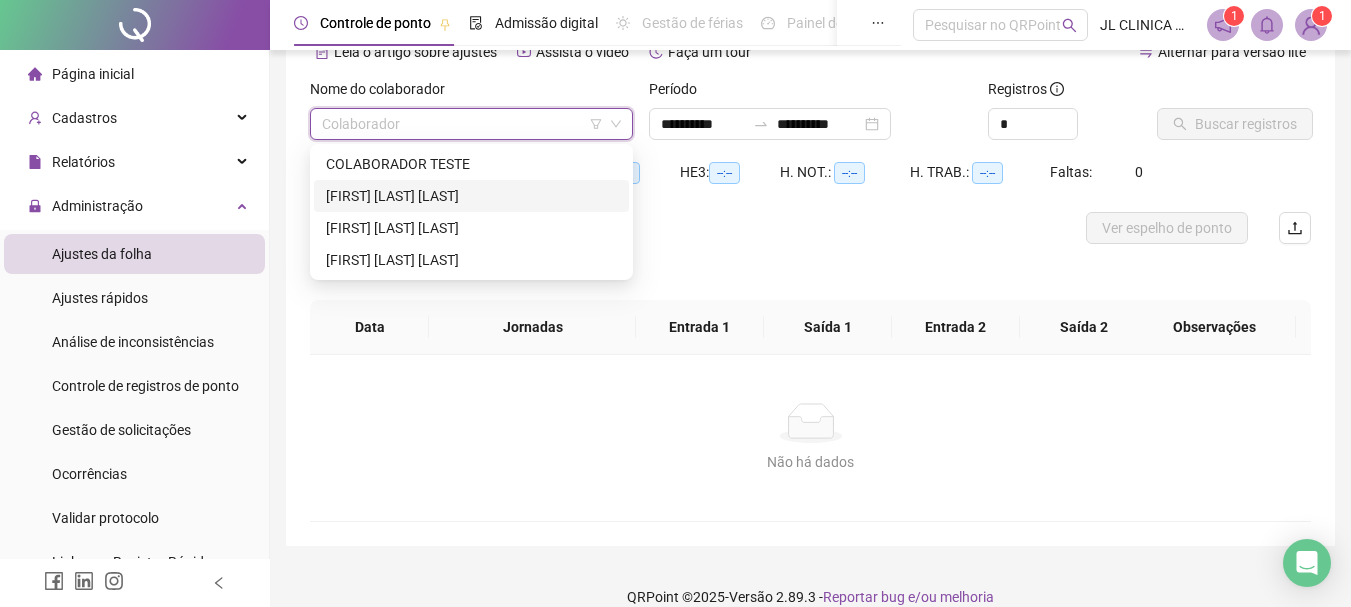 click on "[FIRST] [LAST] [LAST]" at bounding box center [471, 196] 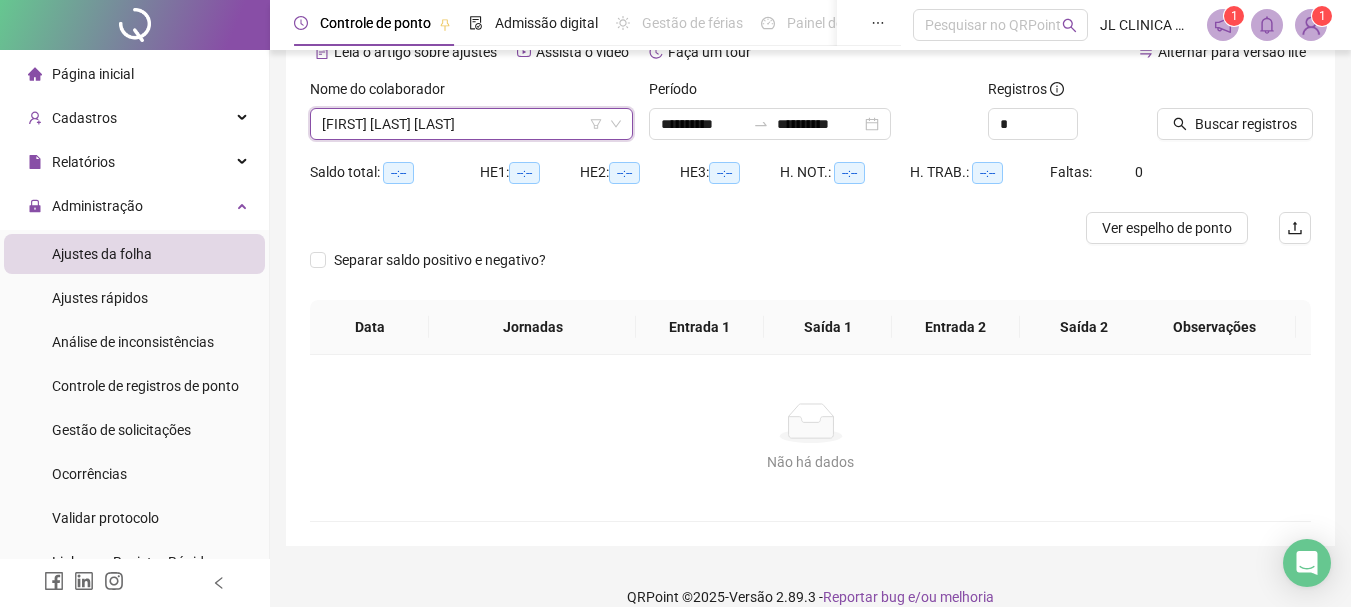 click at bounding box center (1209, 93) 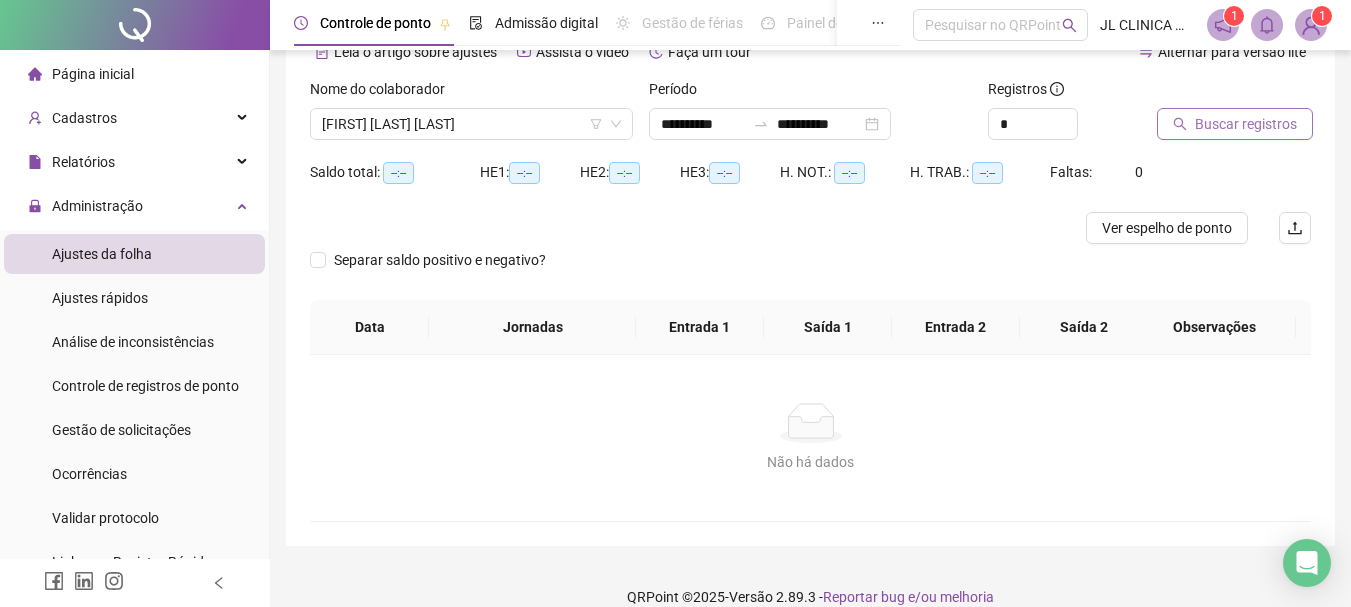 click on "Buscar registros" at bounding box center [1246, 124] 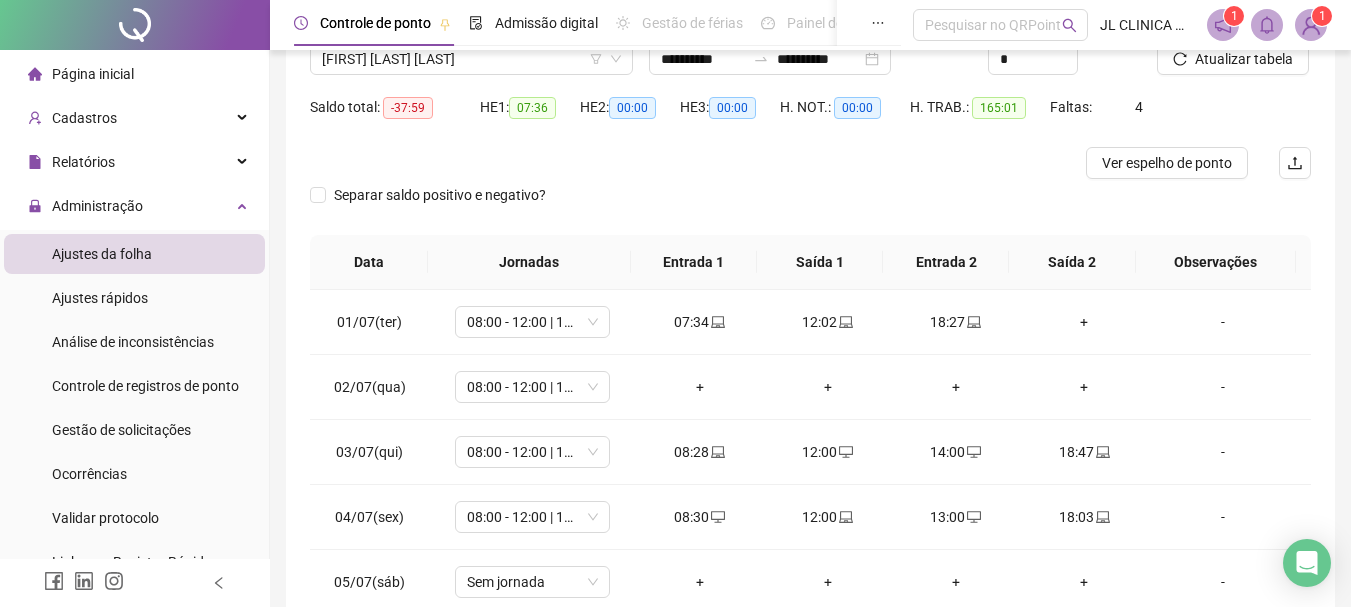 scroll, scrollTop: 306, scrollLeft: 0, axis: vertical 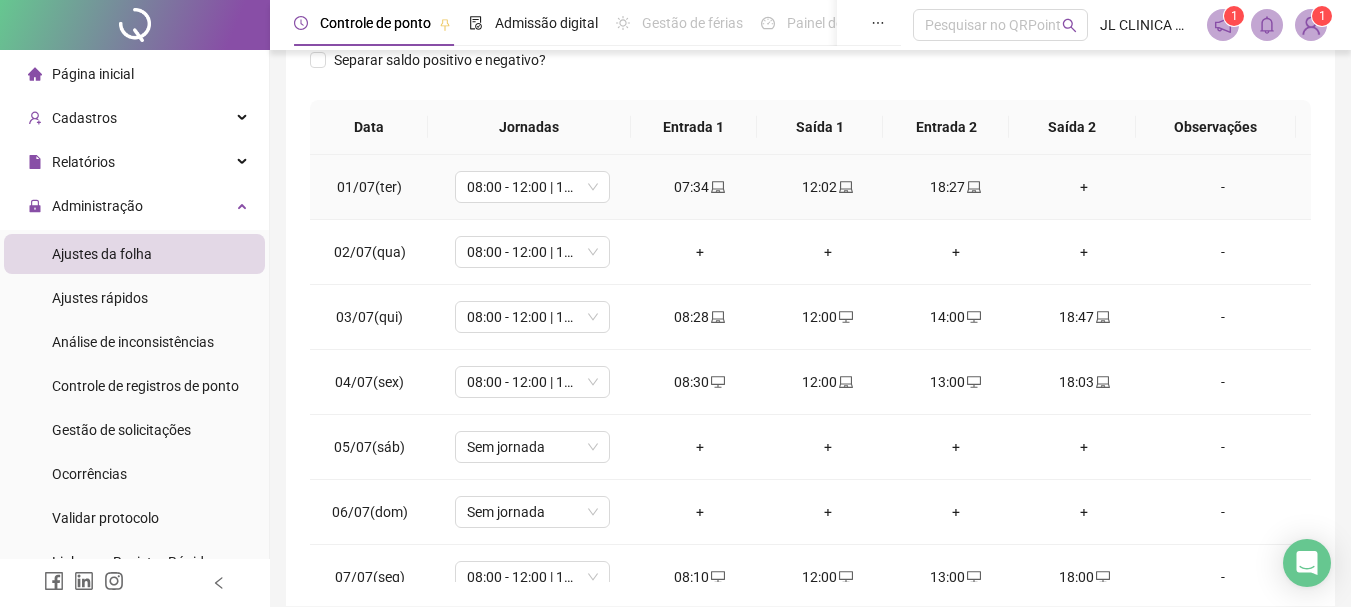 click on "+" at bounding box center [1084, 187] 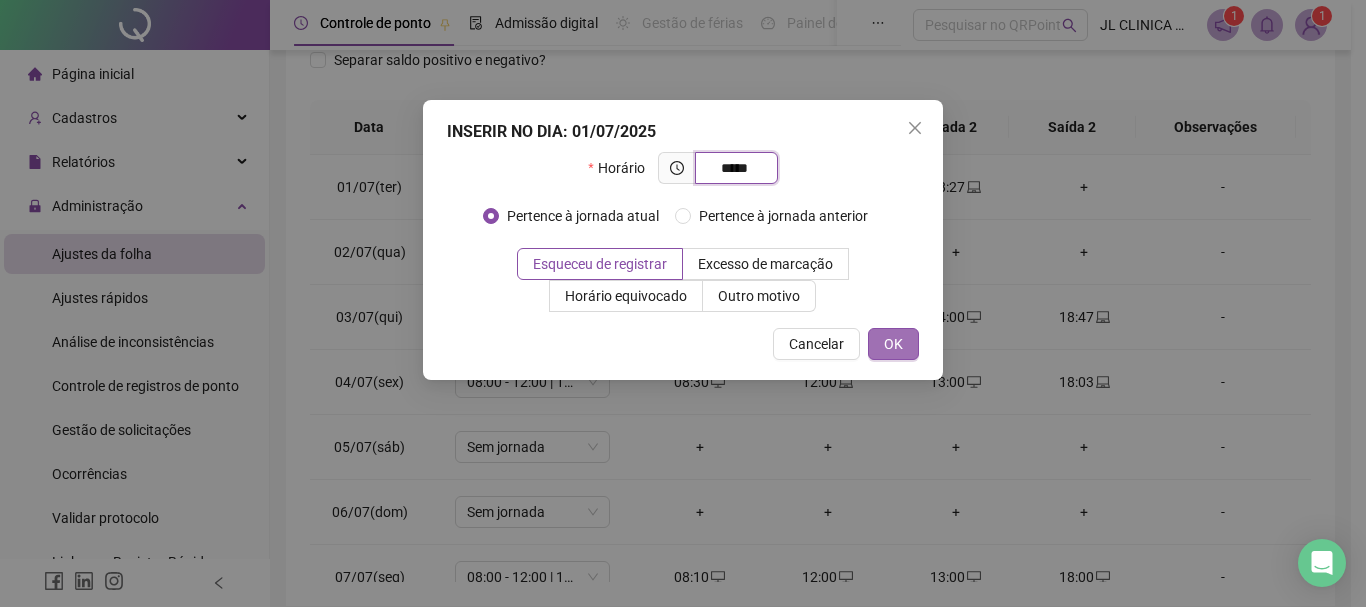 type on "*****" 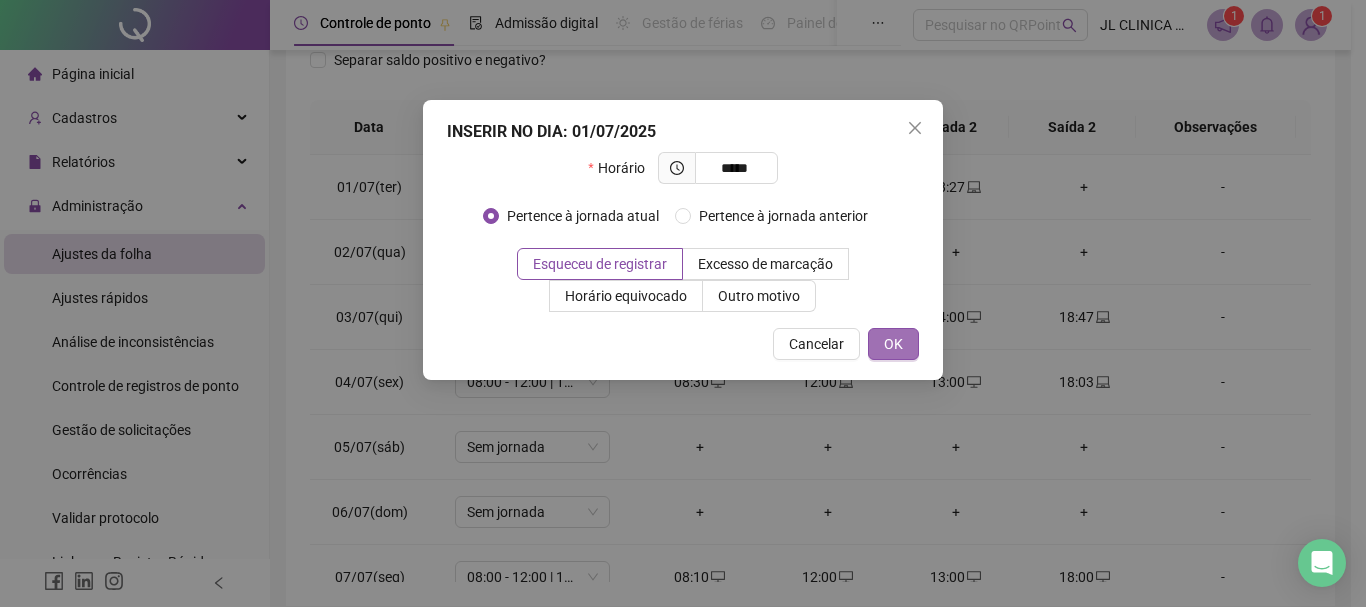 click on "OK" at bounding box center [893, 344] 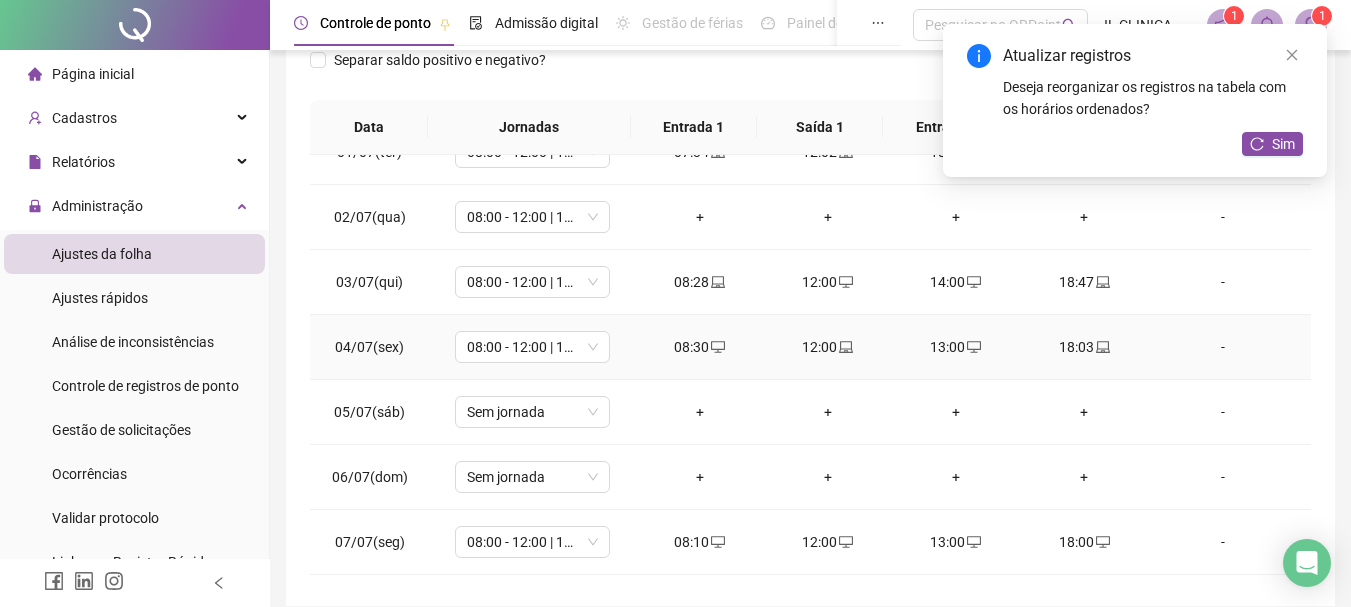 scroll, scrollTop: 0, scrollLeft: 0, axis: both 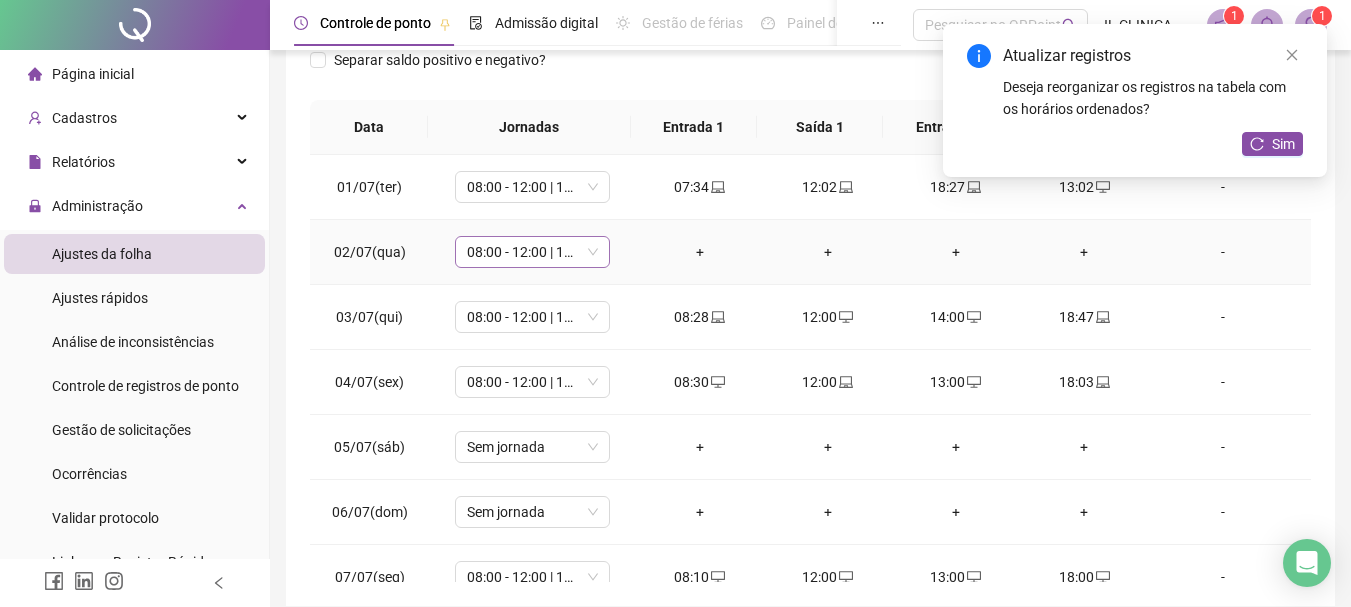 click on "08:00 - 12:00 | 13:00 - 18:00" at bounding box center [532, 252] 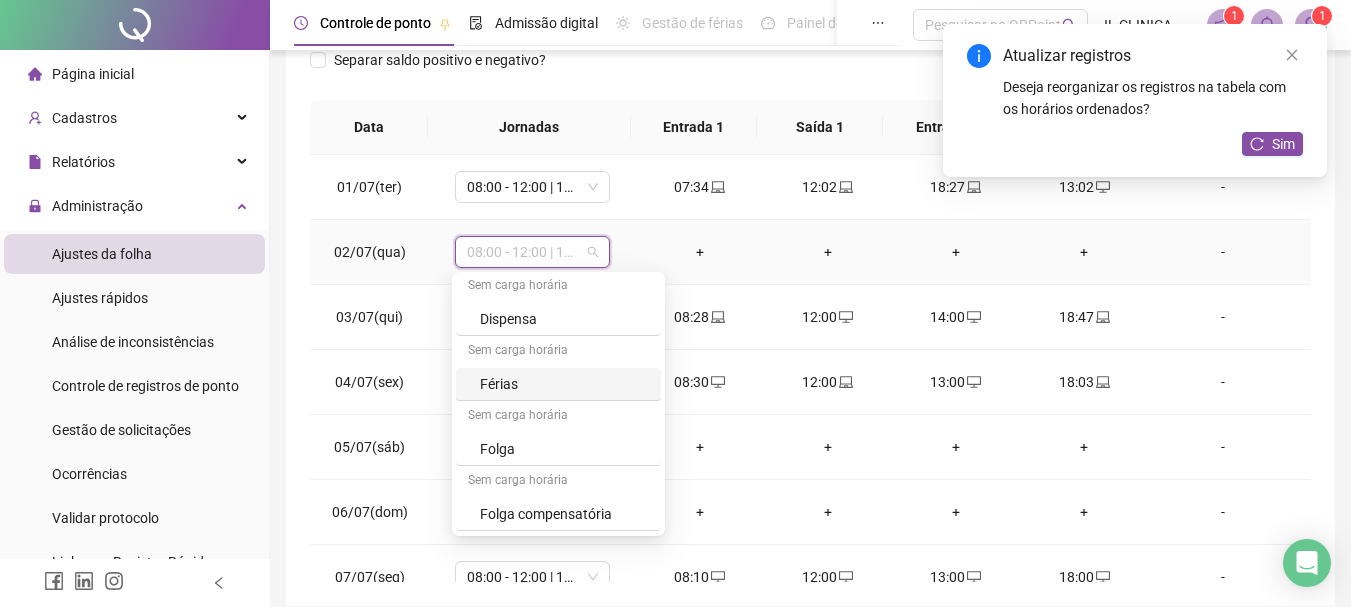 scroll, scrollTop: 264, scrollLeft: 0, axis: vertical 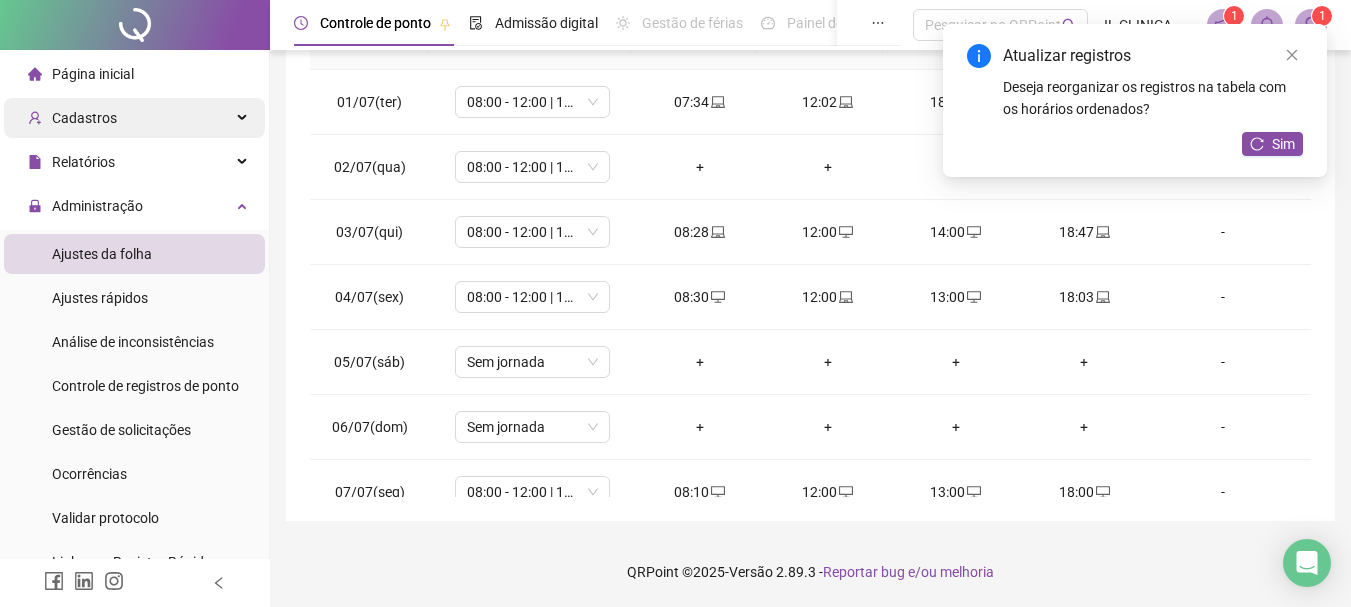 click on "Cadastros" at bounding box center (134, 118) 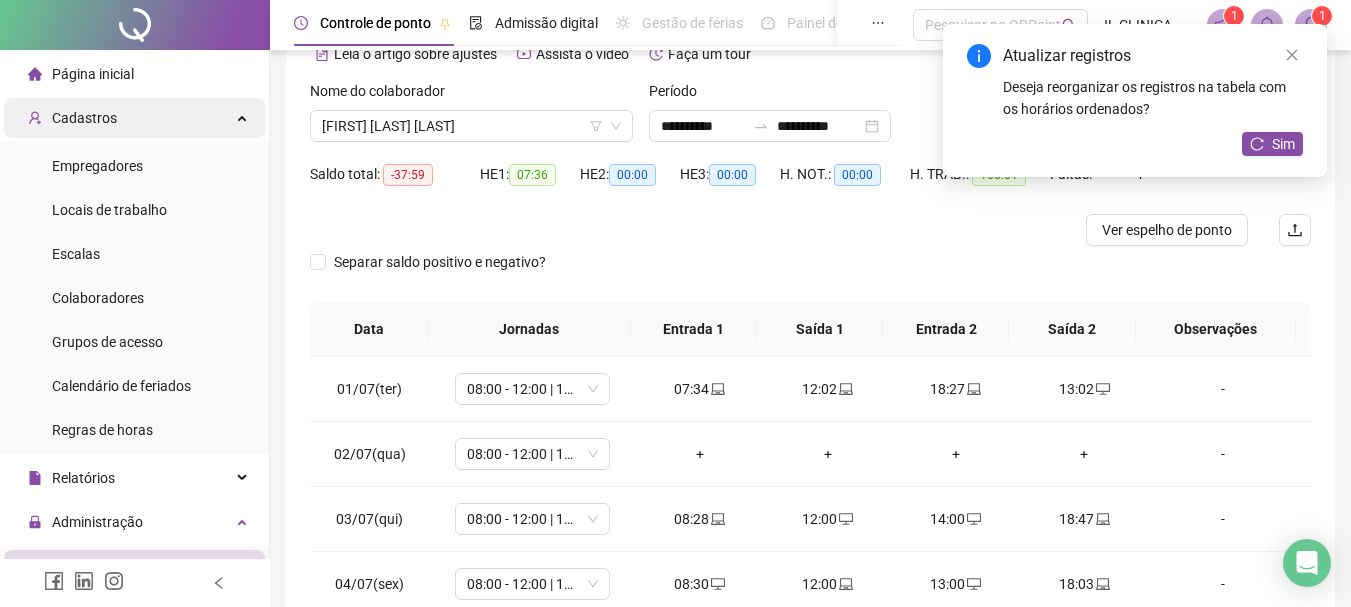 scroll, scrollTop: 91, scrollLeft: 0, axis: vertical 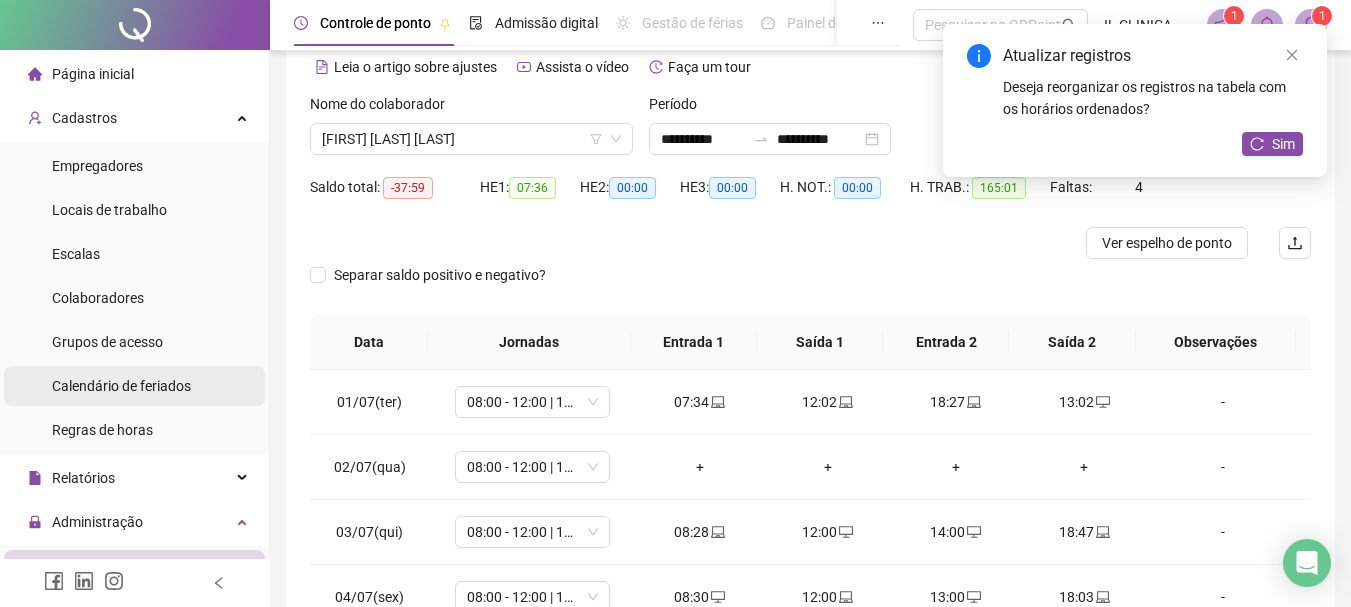 click on "Calendário de feriados" at bounding box center (121, 386) 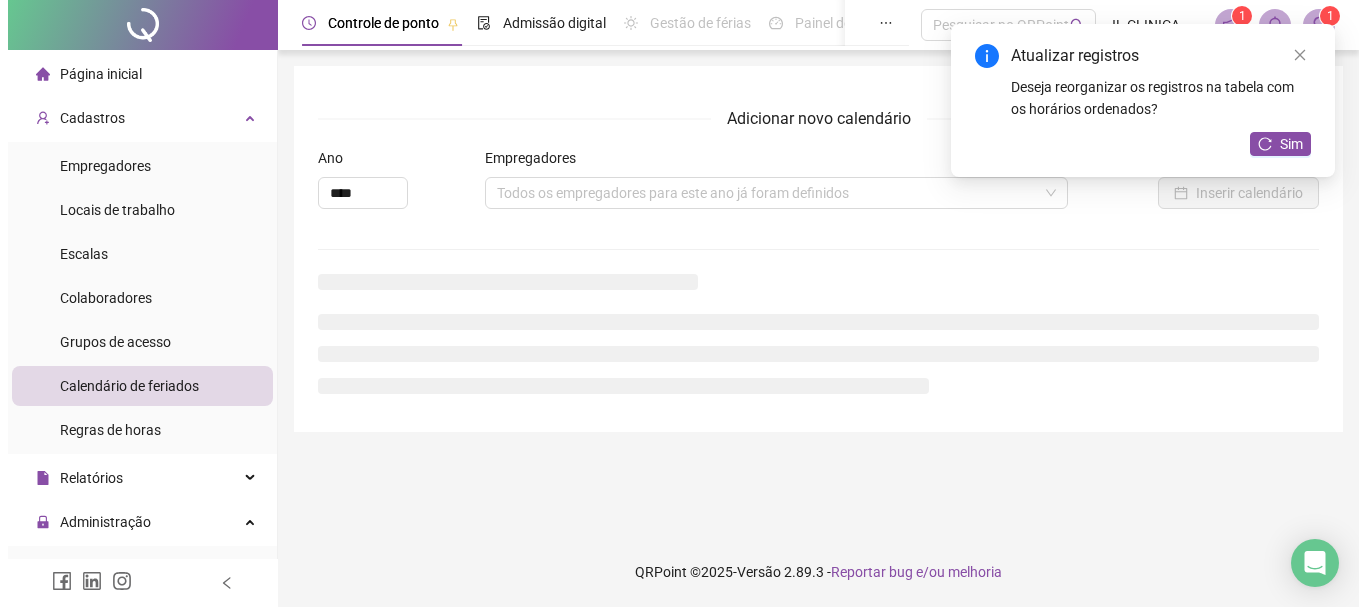 scroll, scrollTop: 0, scrollLeft: 0, axis: both 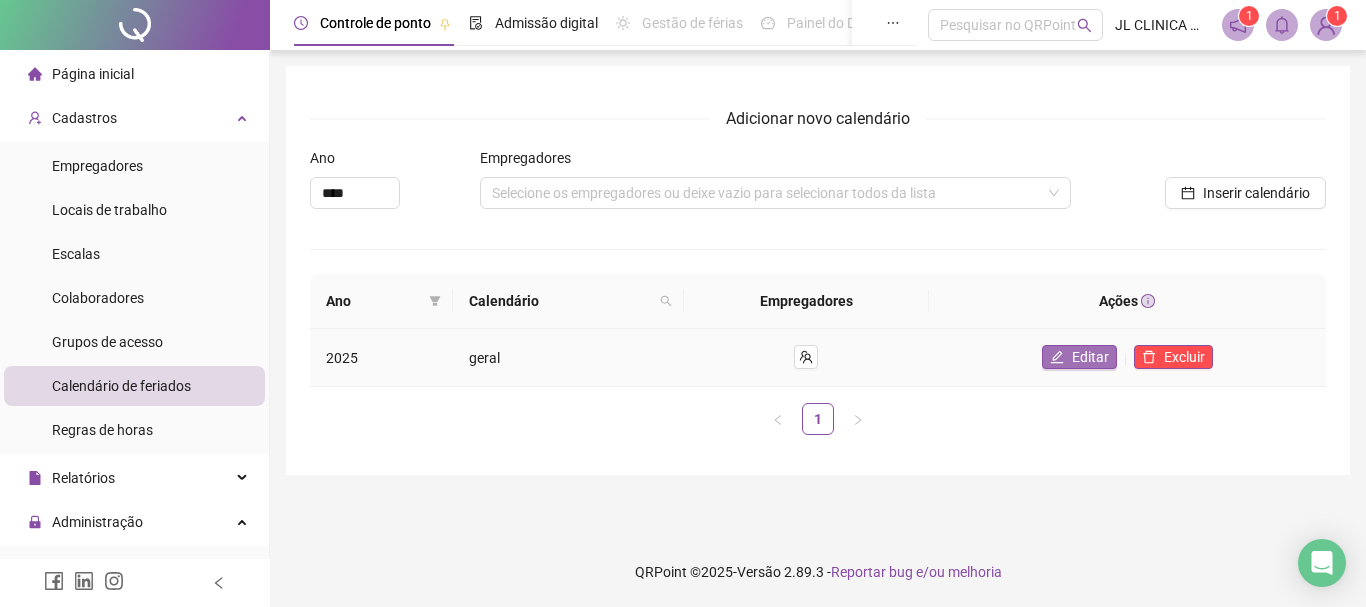 click on "Editar" at bounding box center [1090, 357] 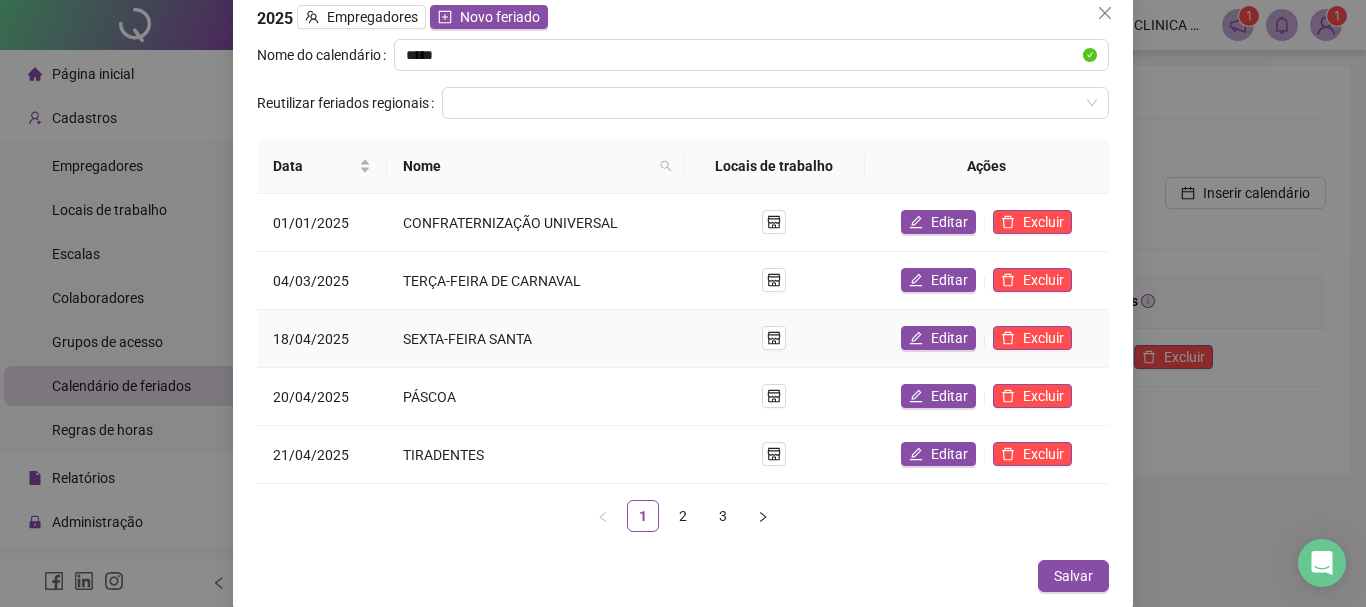 scroll, scrollTop: 19, scrollLeft: 0, axis: vertical 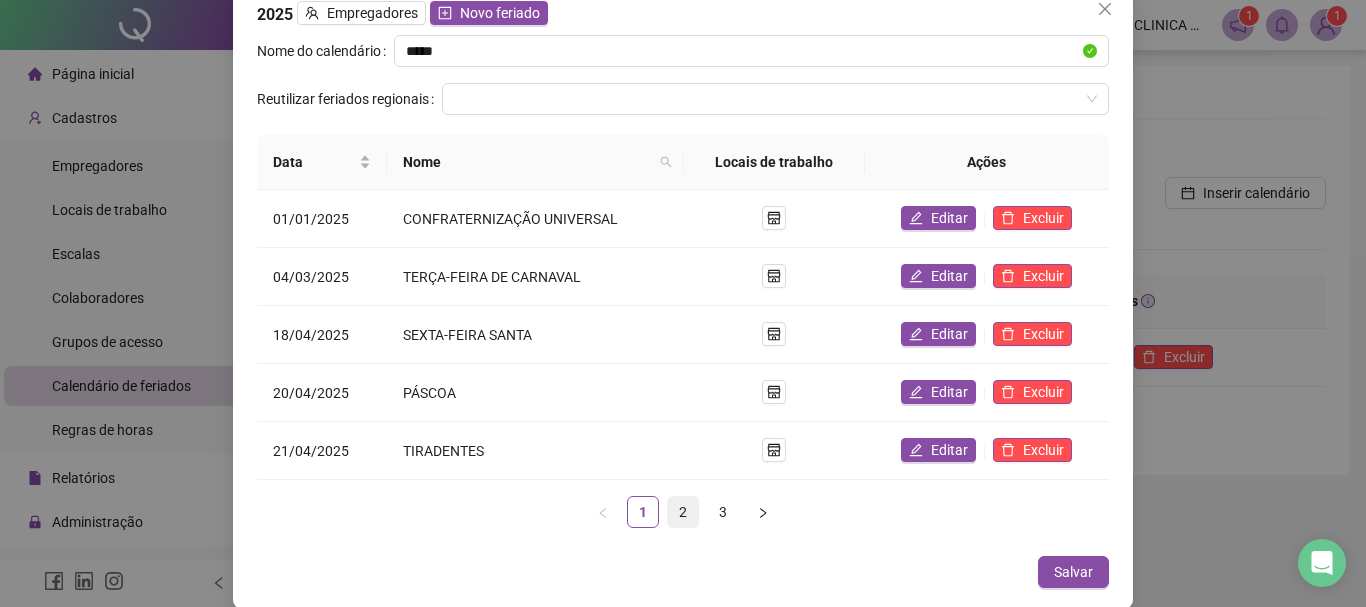 click on "2" at bounding box center (683, 512) 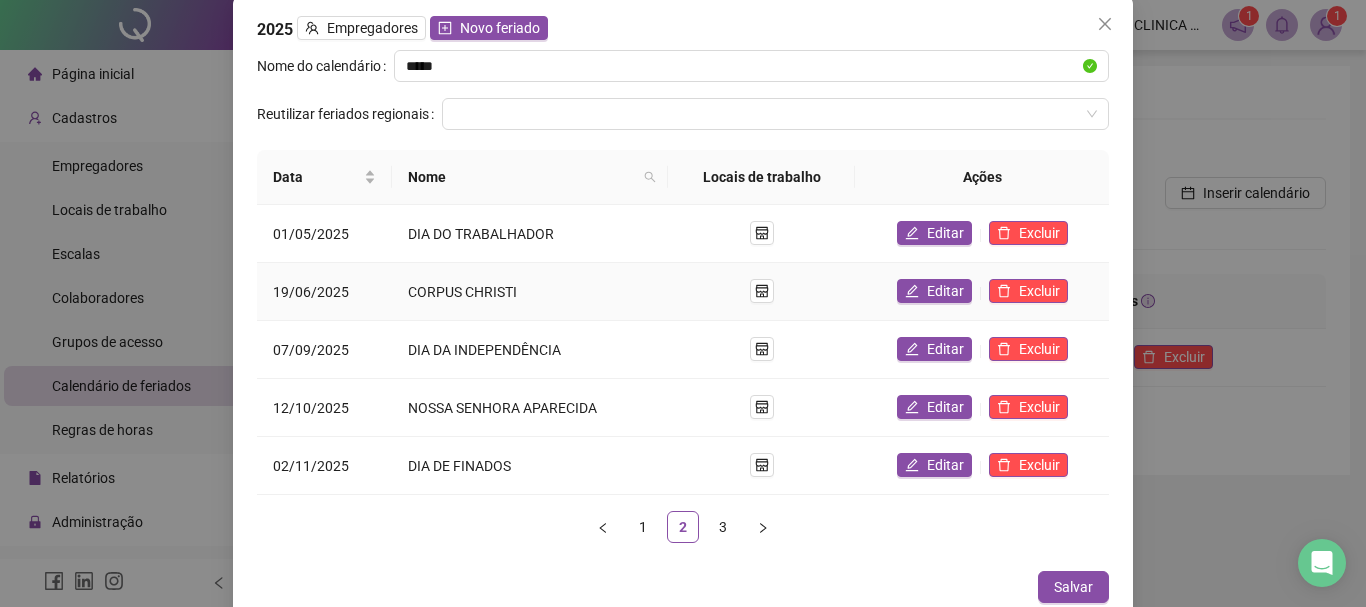 scroll, scrollTop: 0, scrollLeft: 0, axis: both 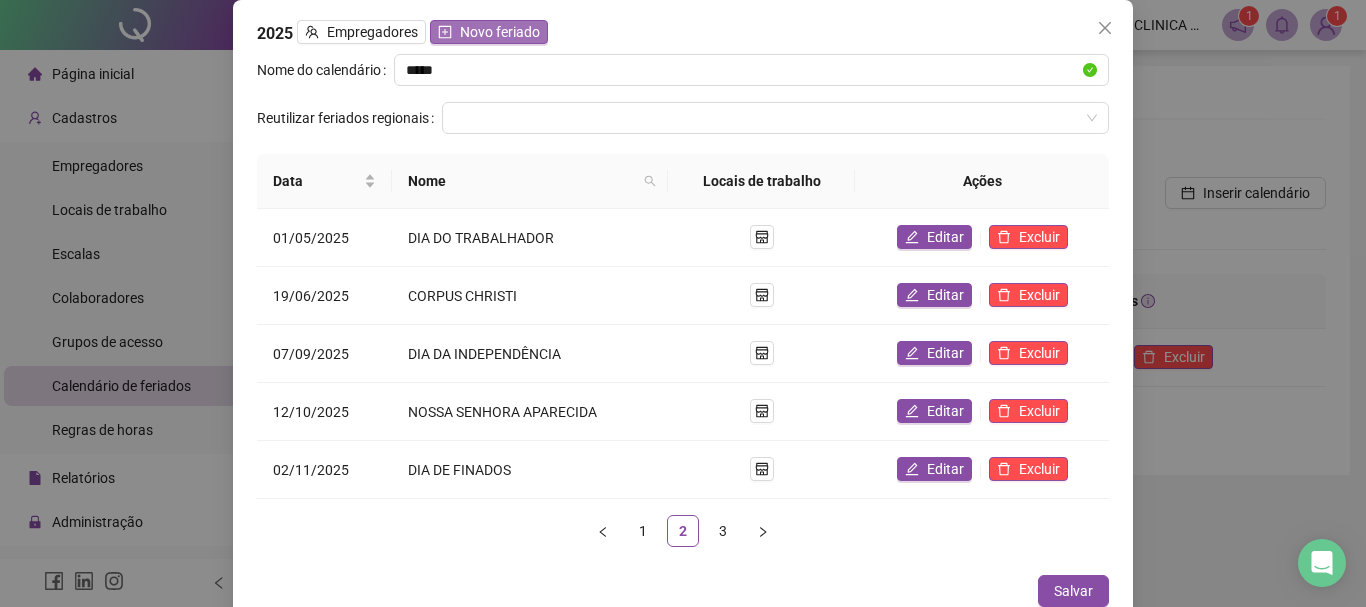 click on "Novo feriado" at bounding box center [500, 32] 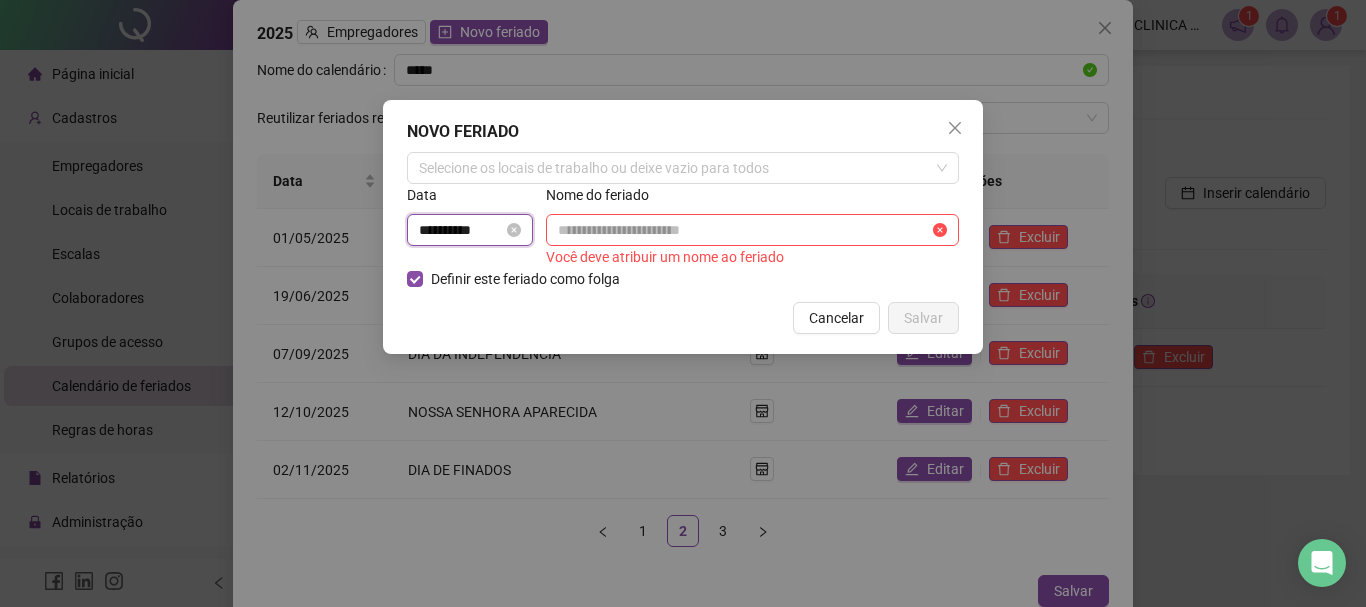 click on "**********" at bounding box center (461, 230) 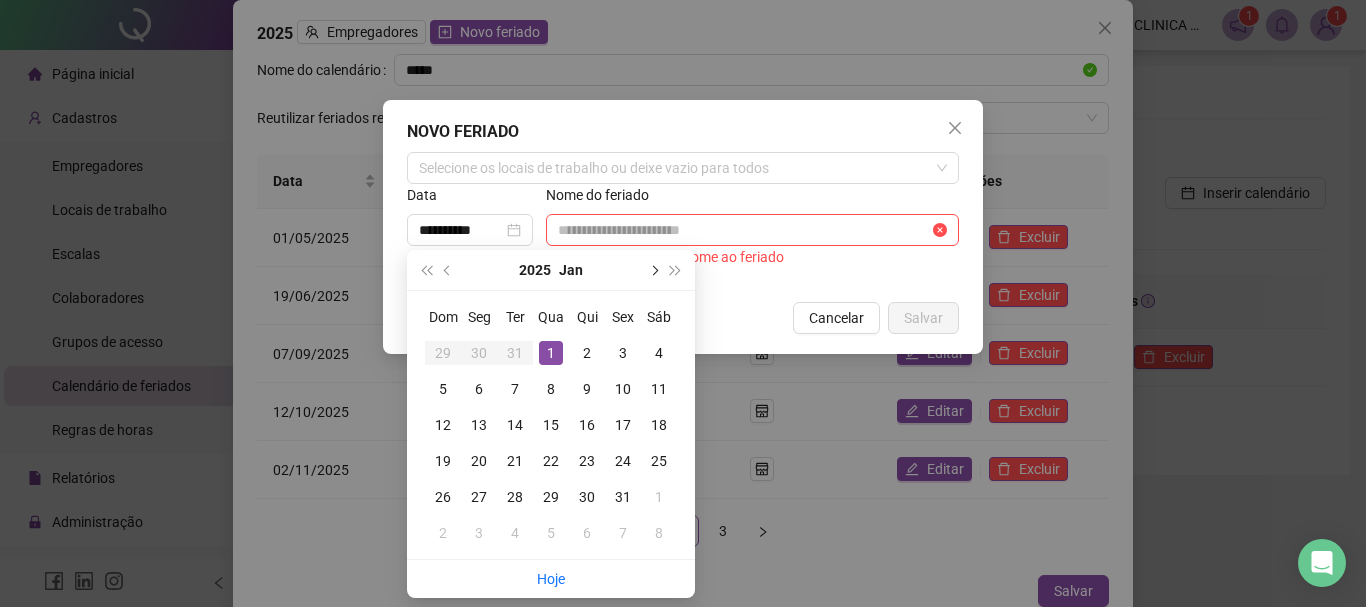 click at bounding box center (653, 270) 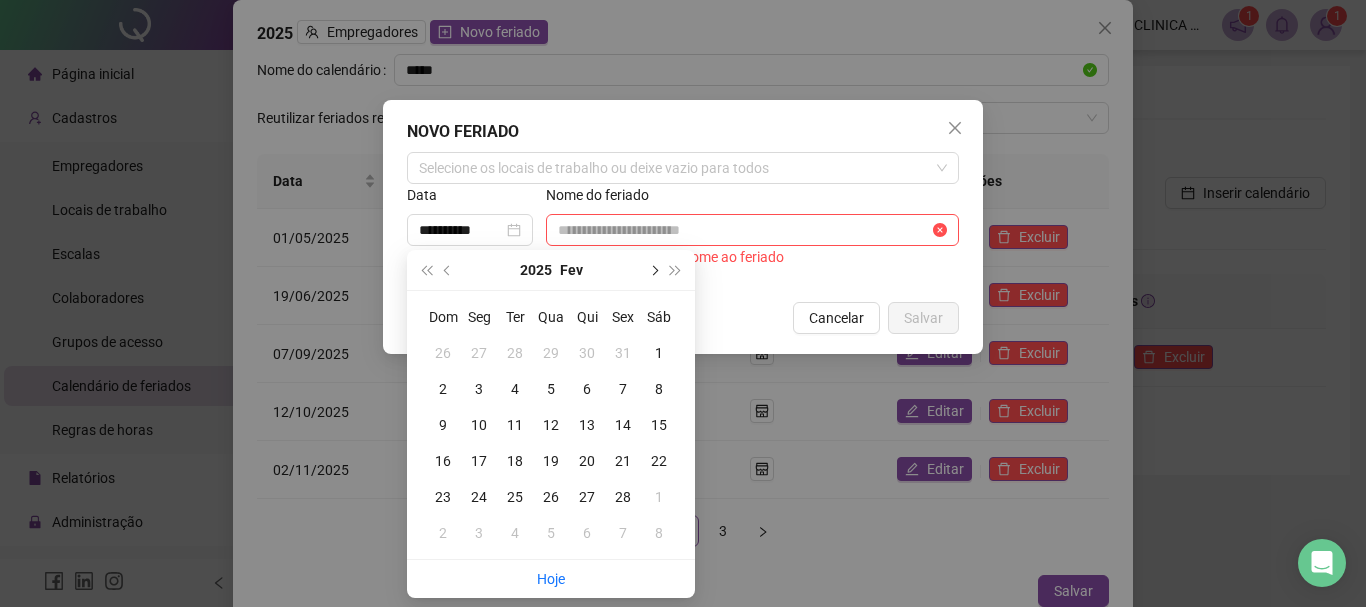 click at bounding box center [653, 270] 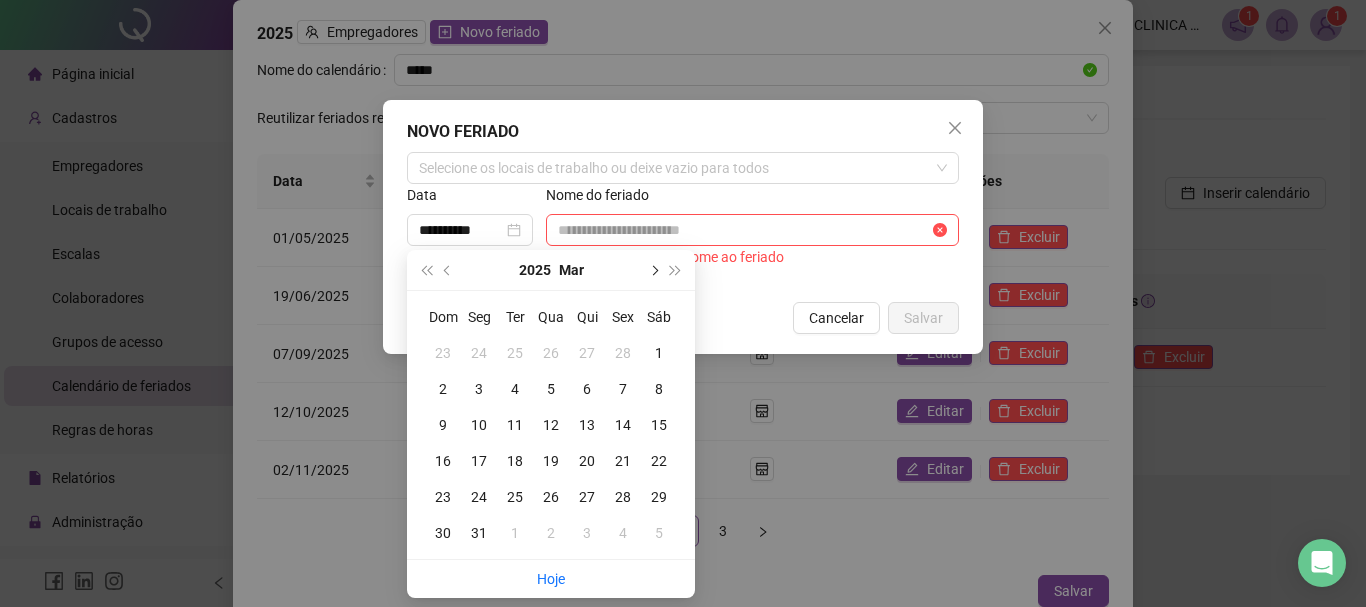 click at bounding box center (653, 270) 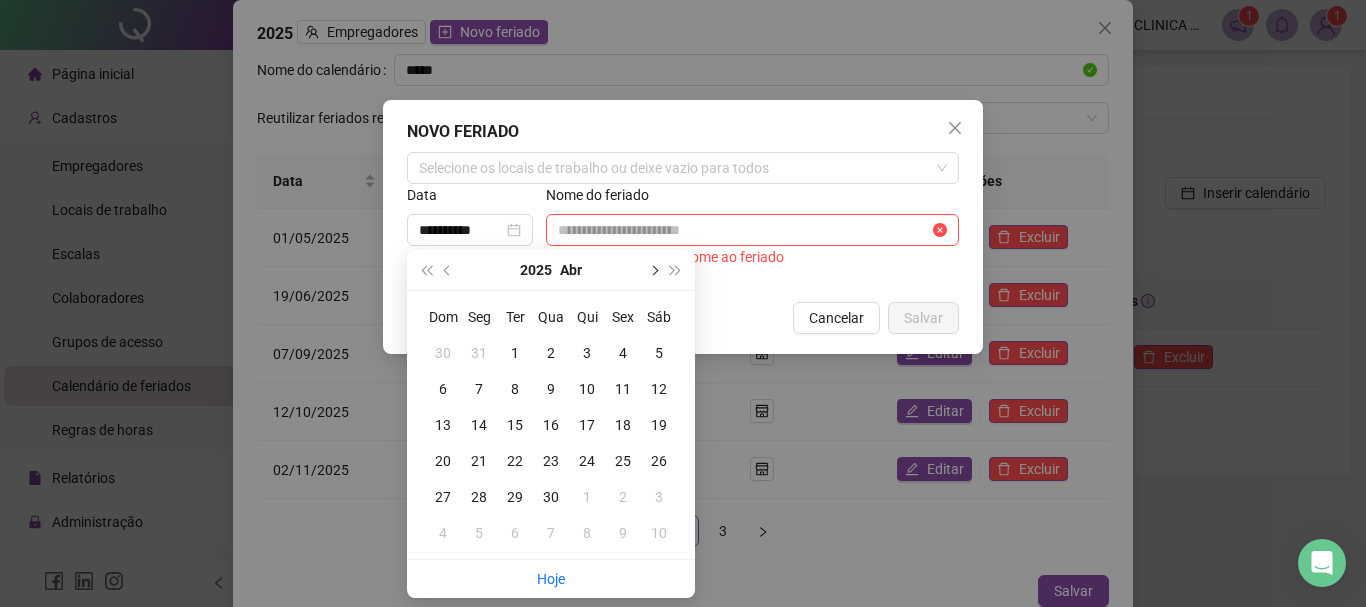 click at bounding box center (653, 270) 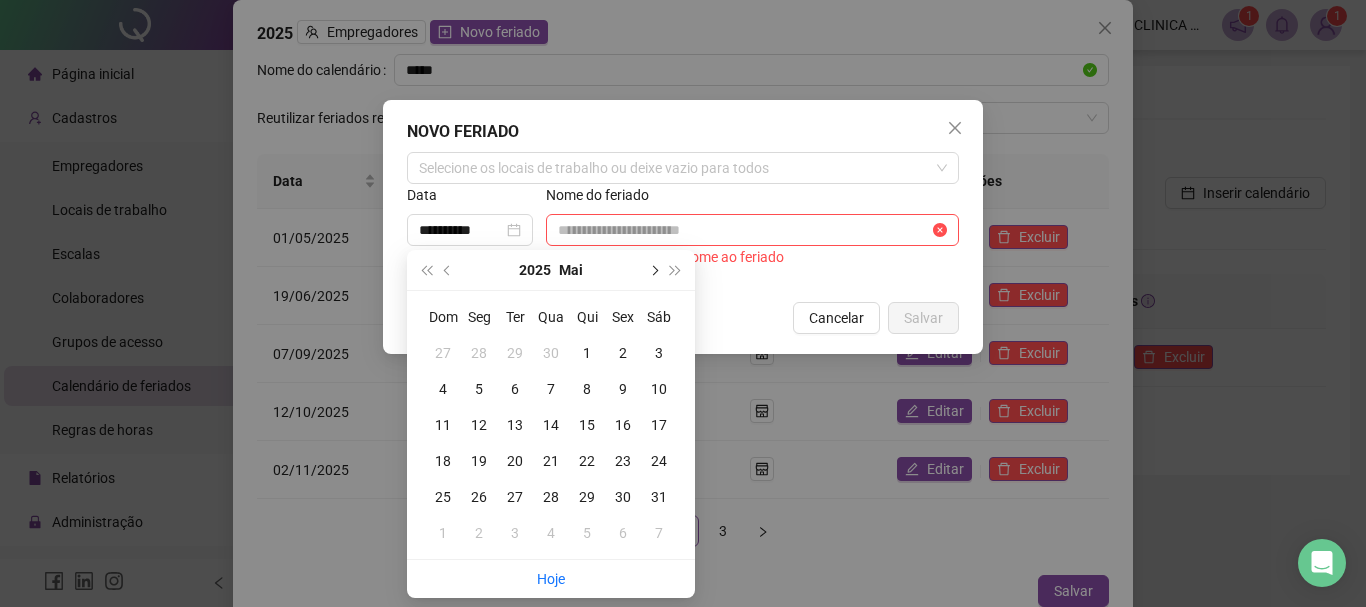 click at bounding box center [653, 270] 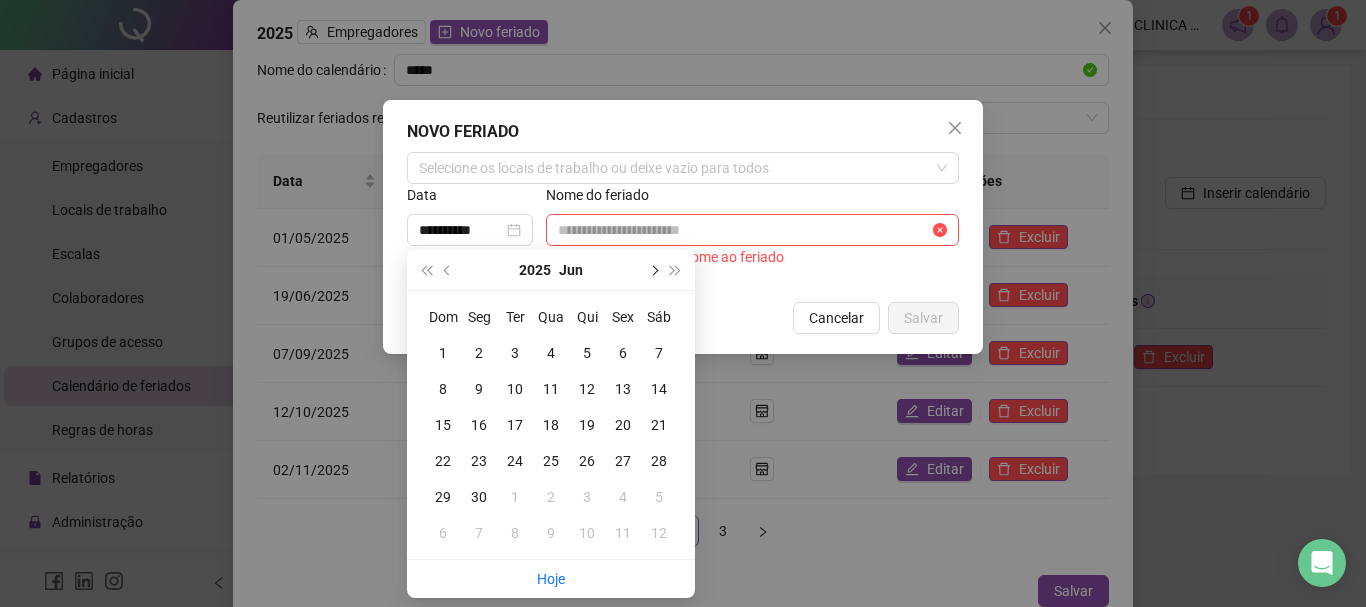 click at bounding box center [653, 270] 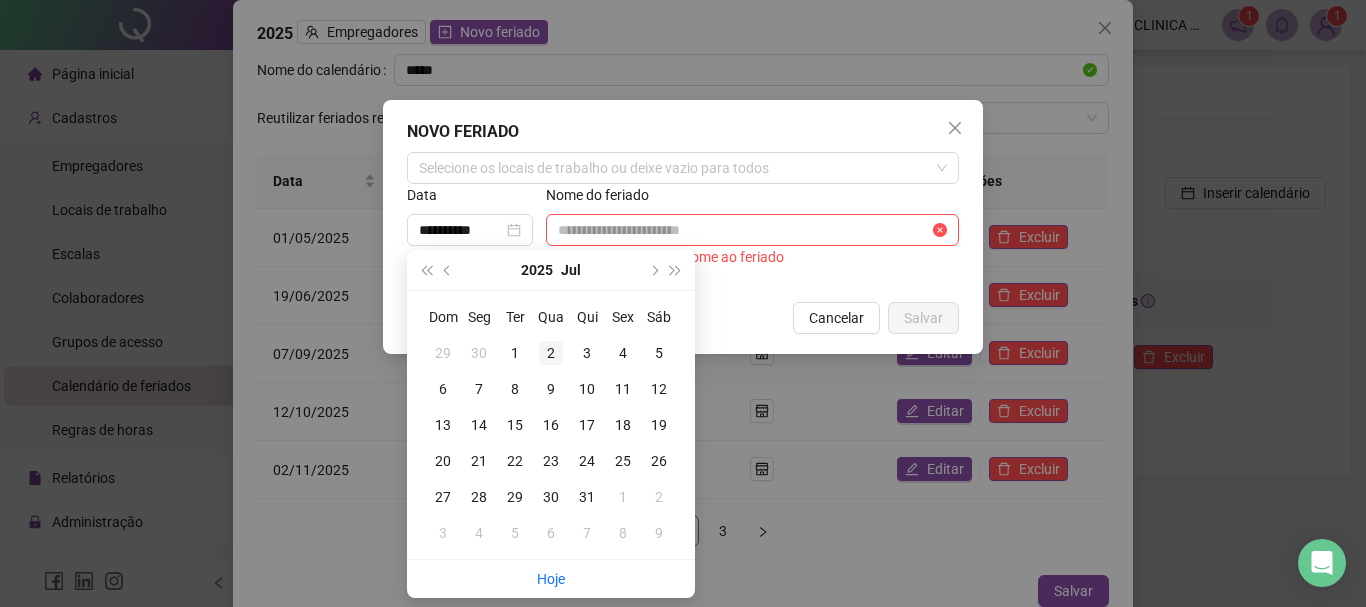 type on "**********" 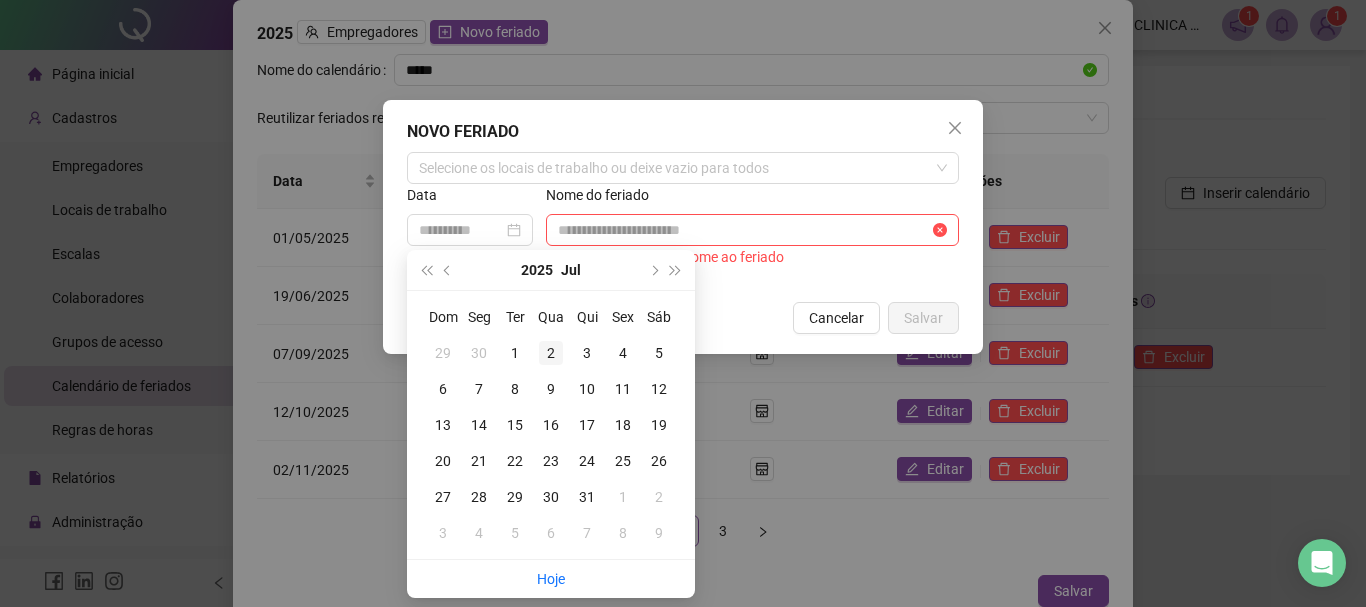 click on "2" at bounding box center (551, 353) 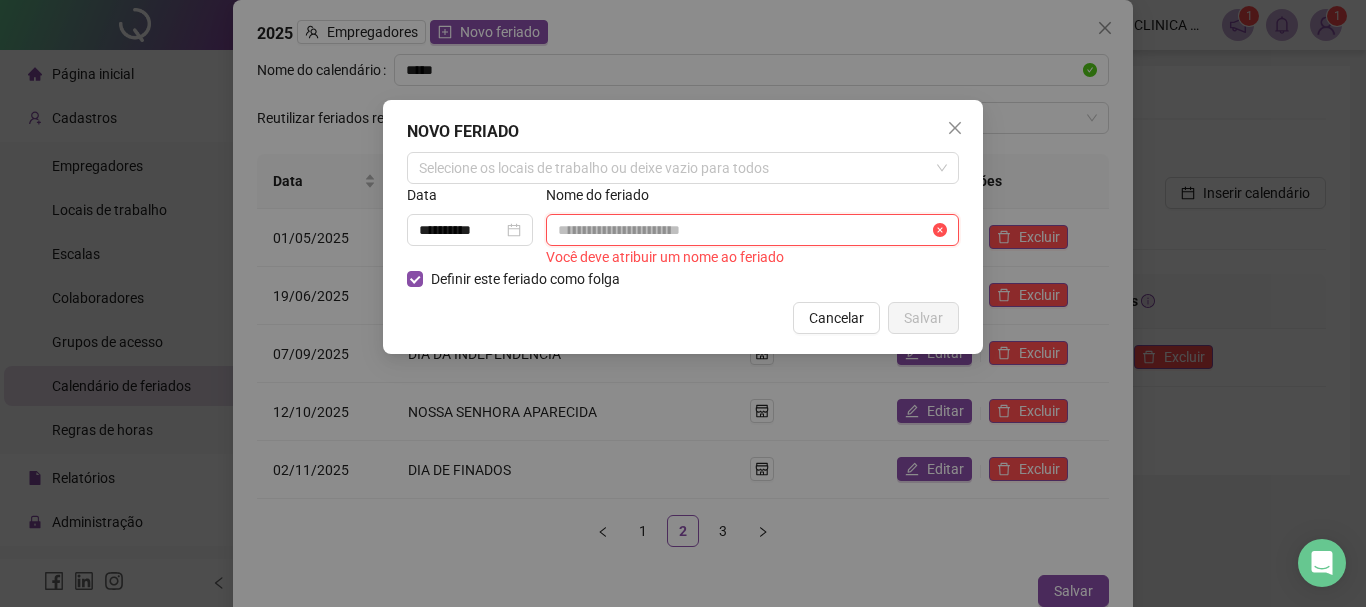 drag, startPoint x: 627, startPoint y: 234, endPoint x: 616, endPoint y: 231, distance: 11.401754 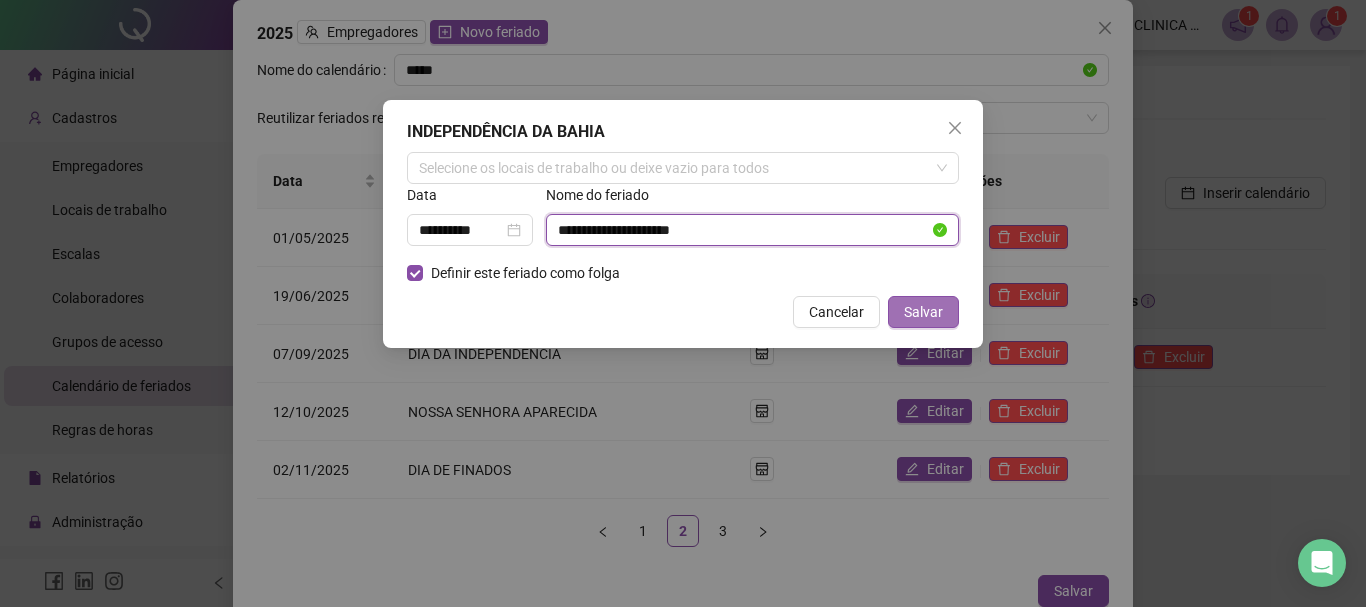 type on "**********" 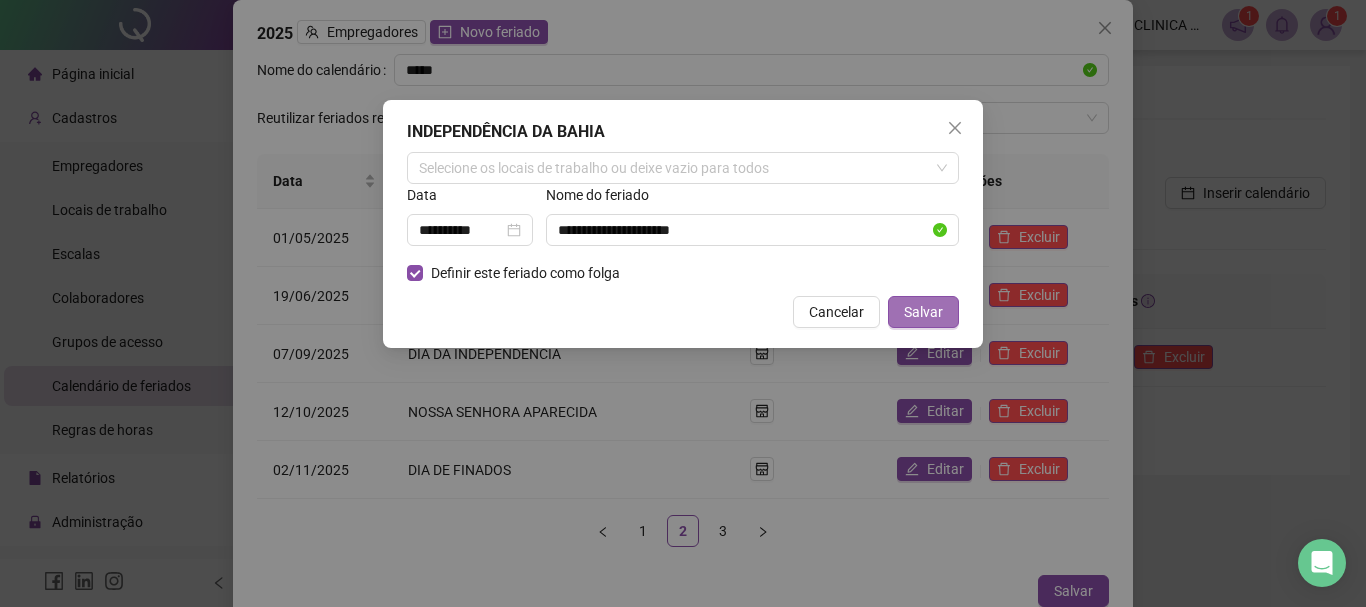 click on "Salvar" at bounding box center [923, 312] 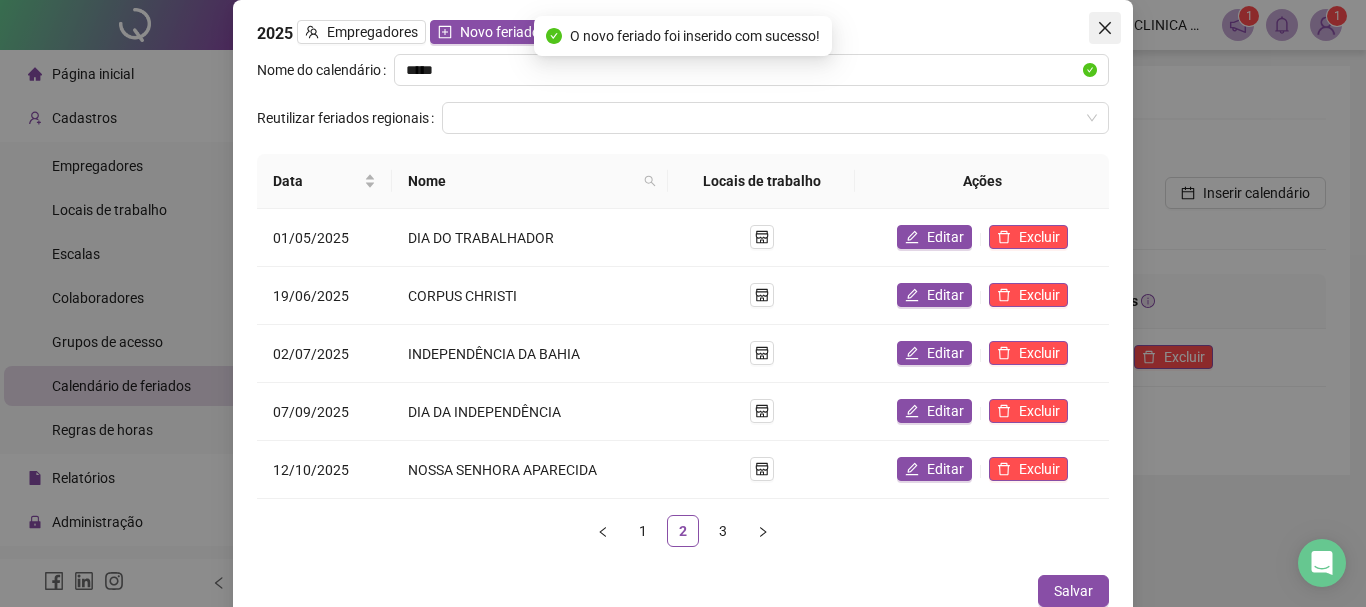 click 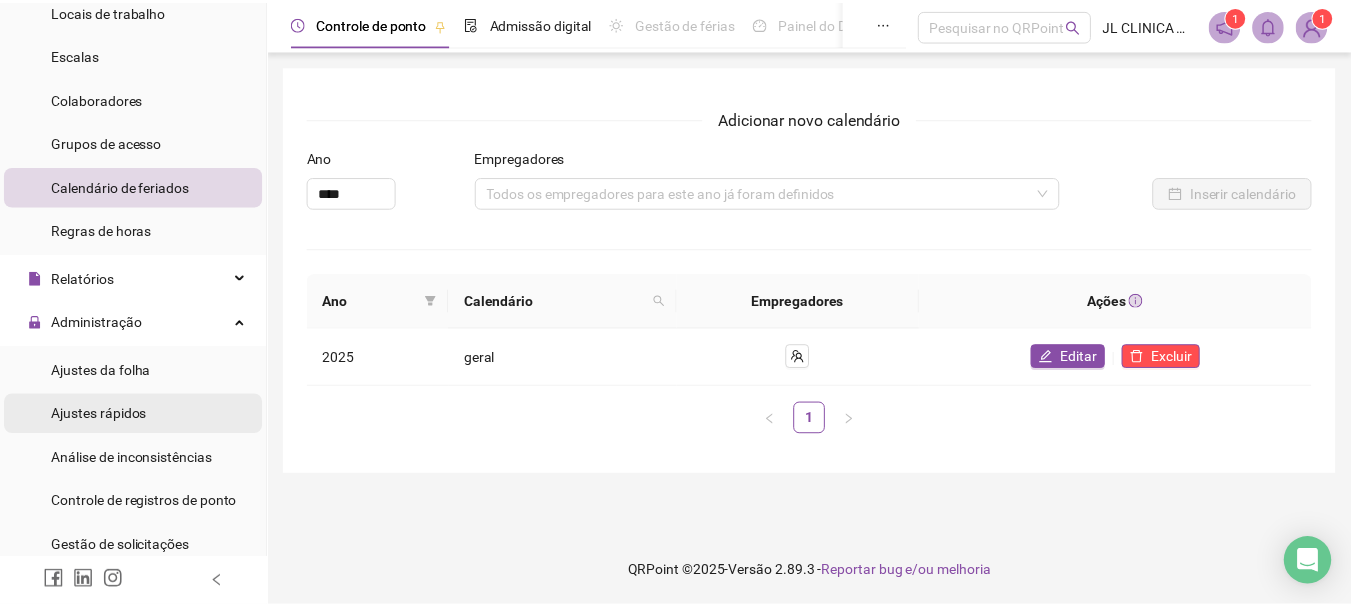 scroll, scrollTop: 200, scrollLeft: 0, axis: vertical 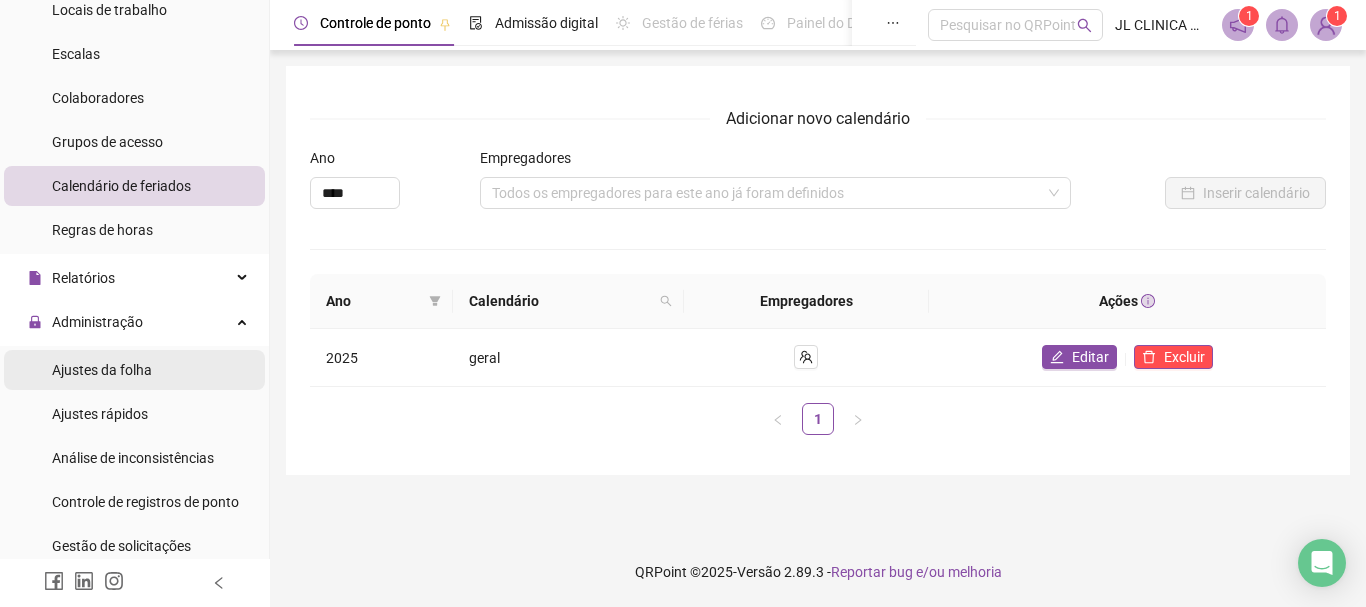click on "Ajustes da folha" at bounding box center (102, 370) 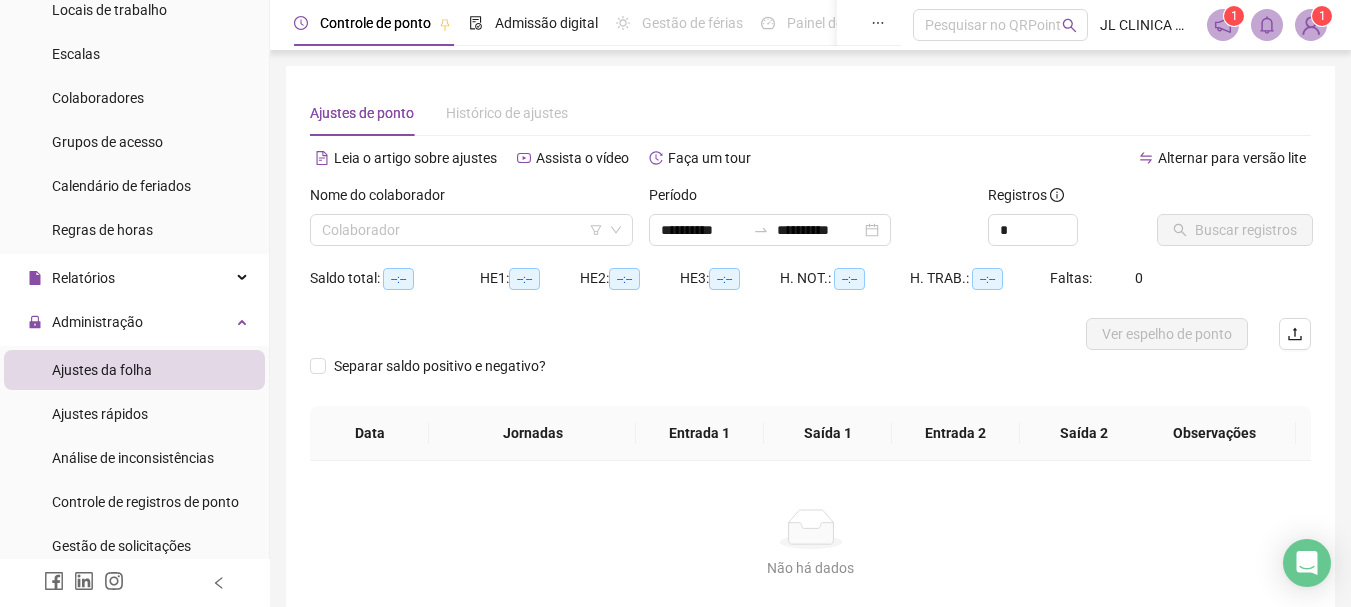 click on "Nome do colaborador" at bounding box center (471, 199) 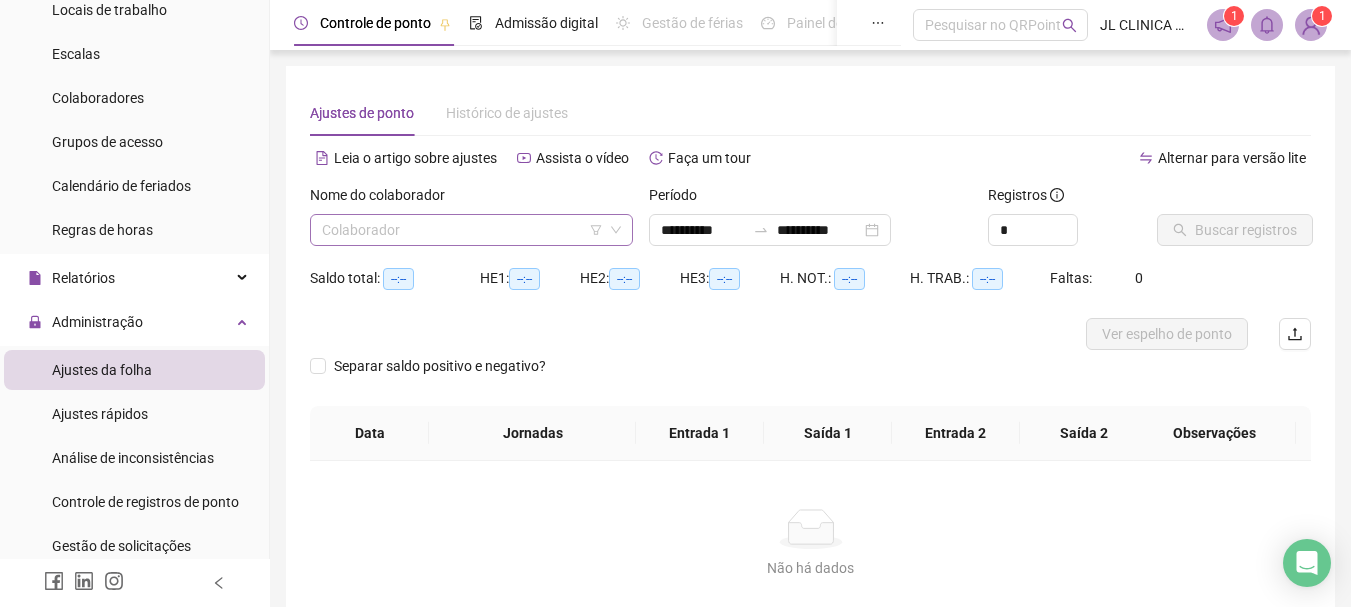 click at bounding box center (462, 230) 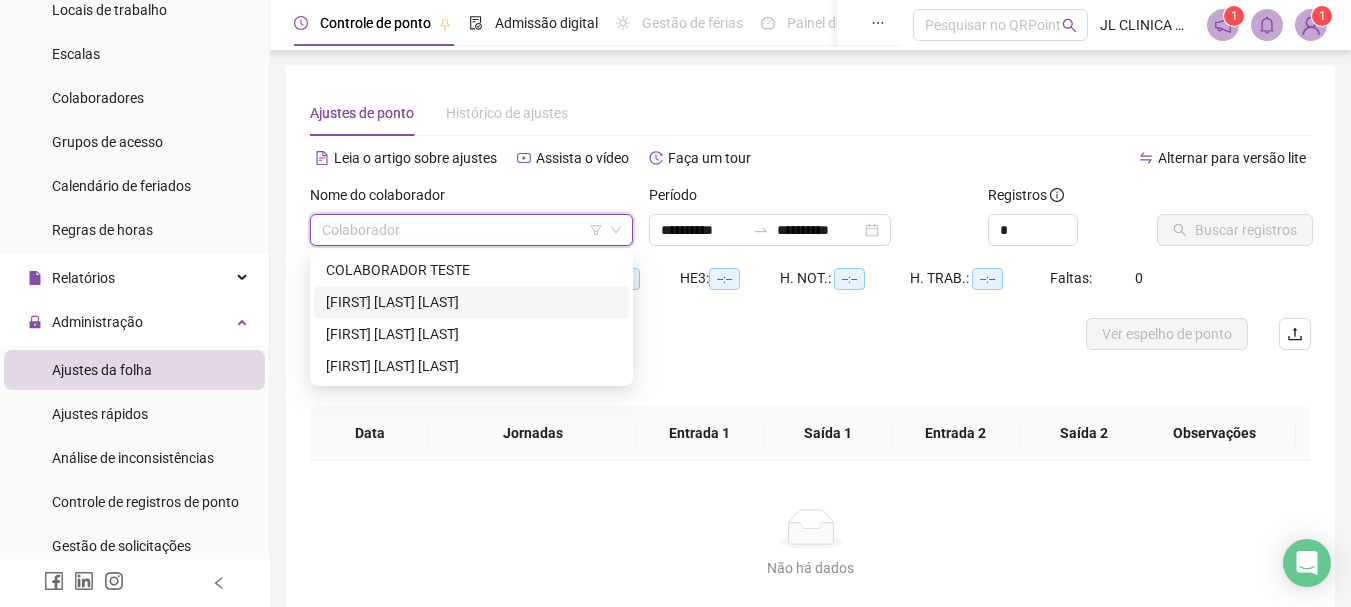 click on "[FIRST] [LAST] [LAST]" at bounding box center (471, 302) 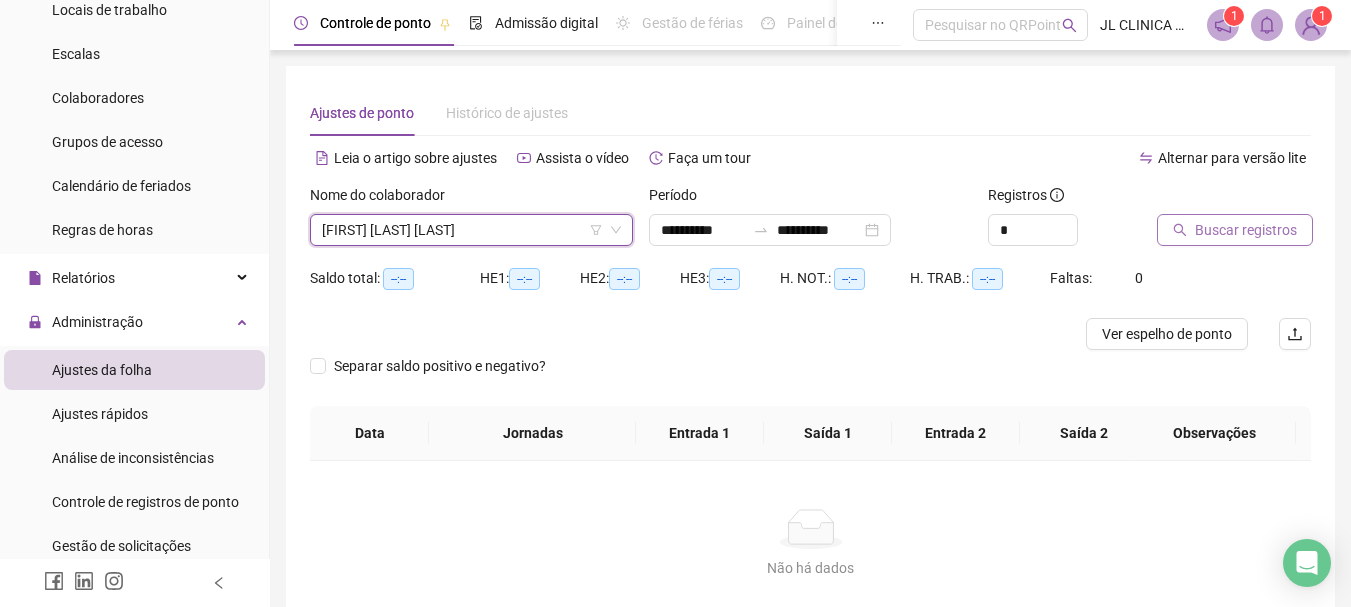 click on "Buscar registros" at bounding box center (1246, 230) 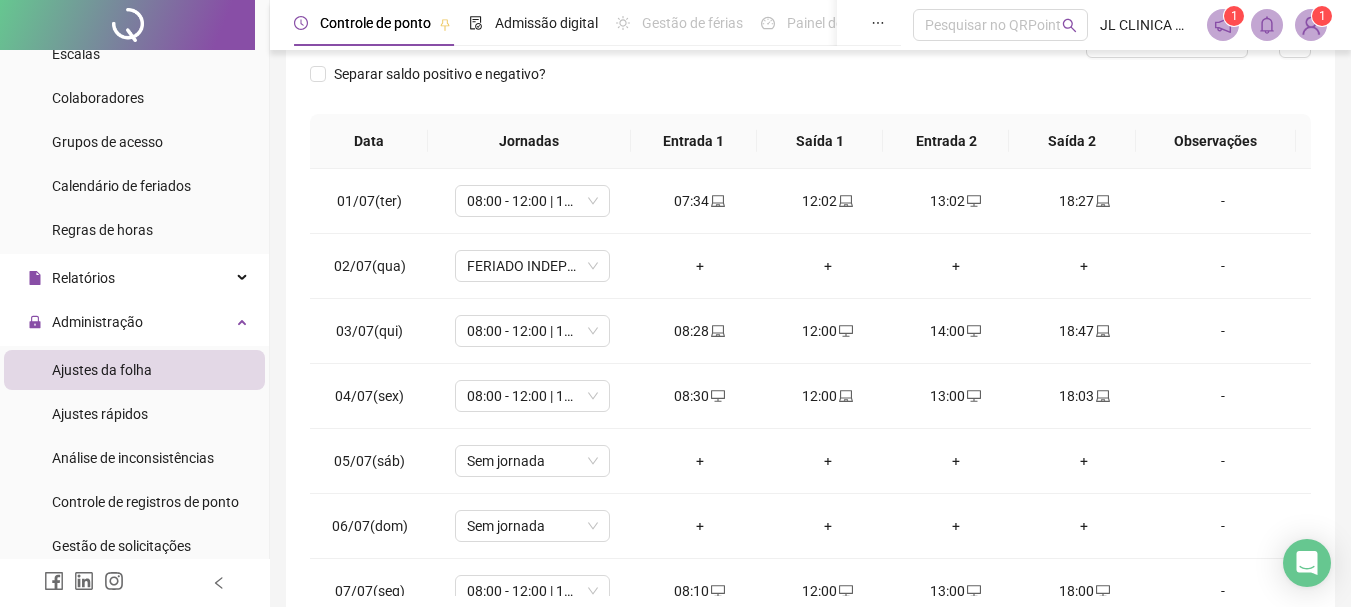 scroll, scrollTop: 300, scrollLeft: 0, axis: vertical 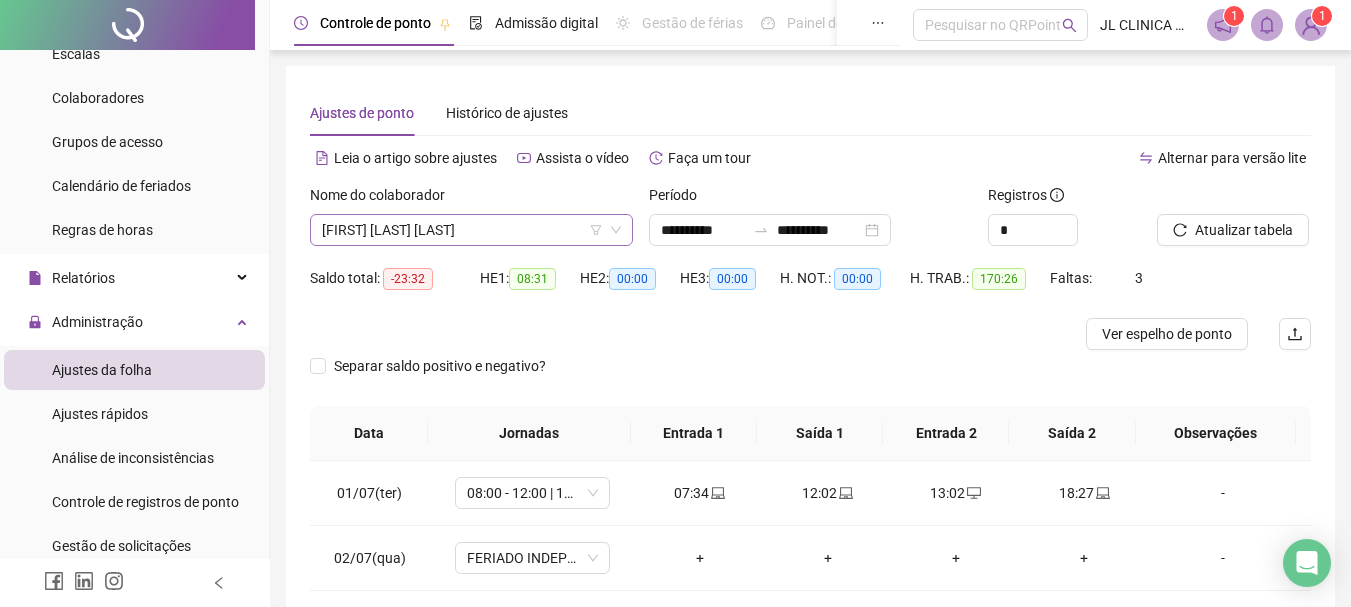 click on "[FIRST] [LAST] [LAST]" at bounding box center (471, 230) 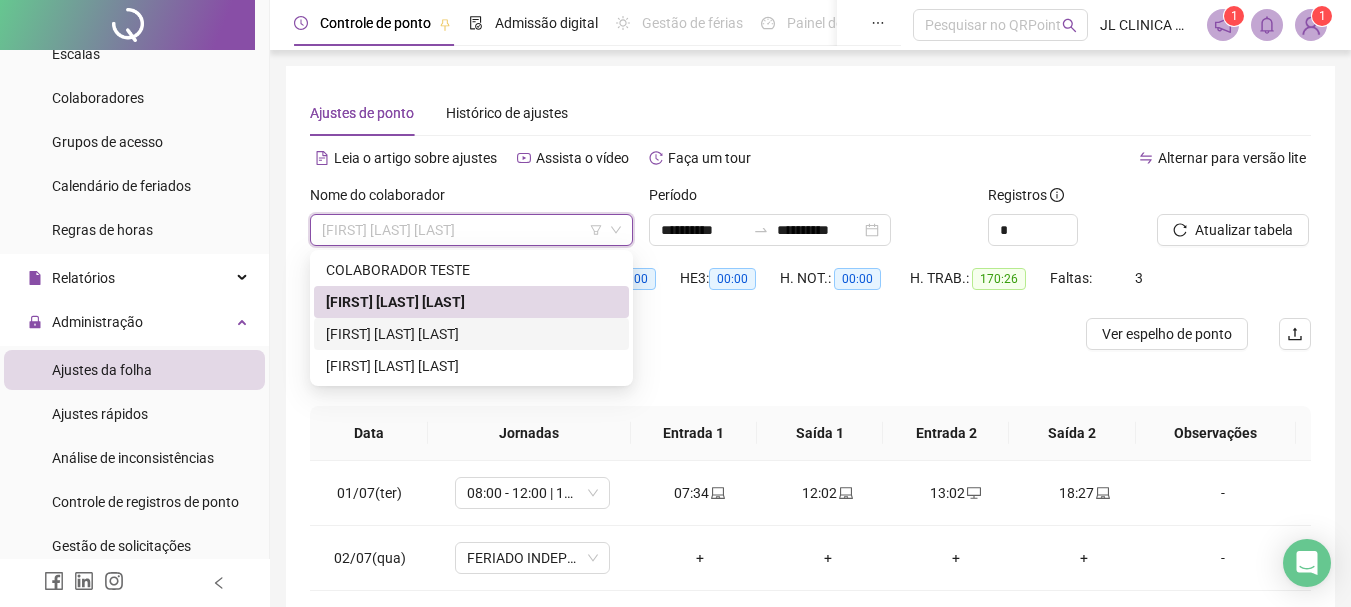 drag, startPoint x: 369, startPoint y: 338, endPoint x: 557, endPoint y: 306, distance: 190.70396 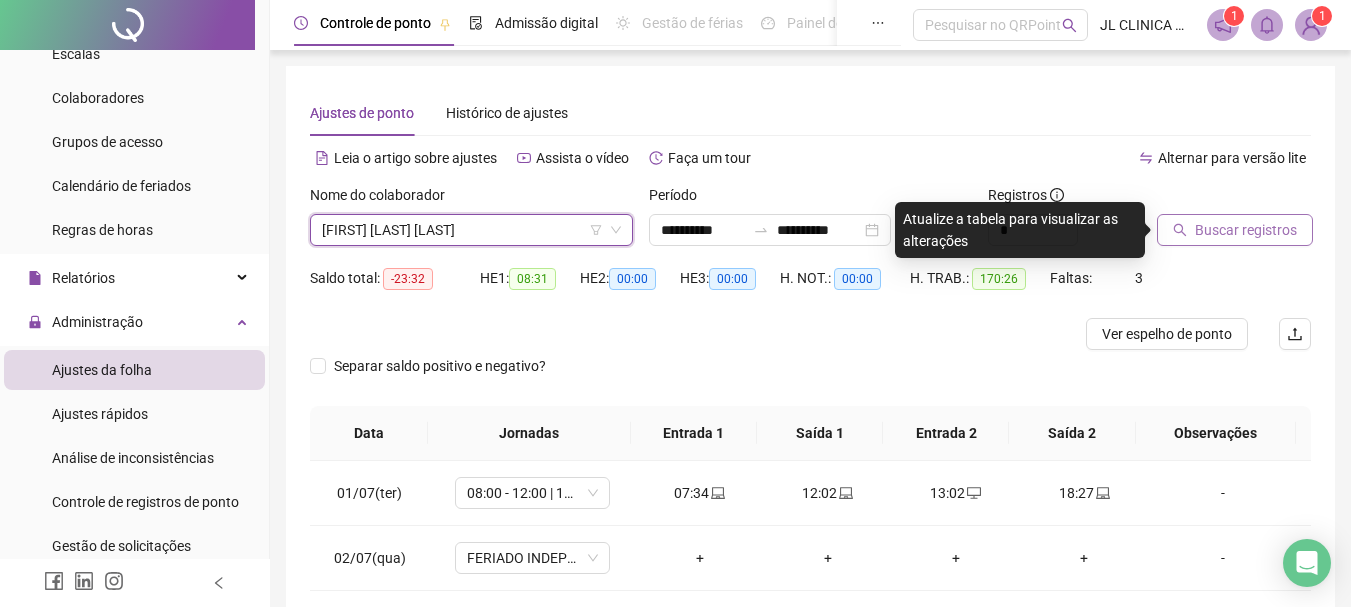 click on "Buscar registros" at bounding box center [1246, 230] 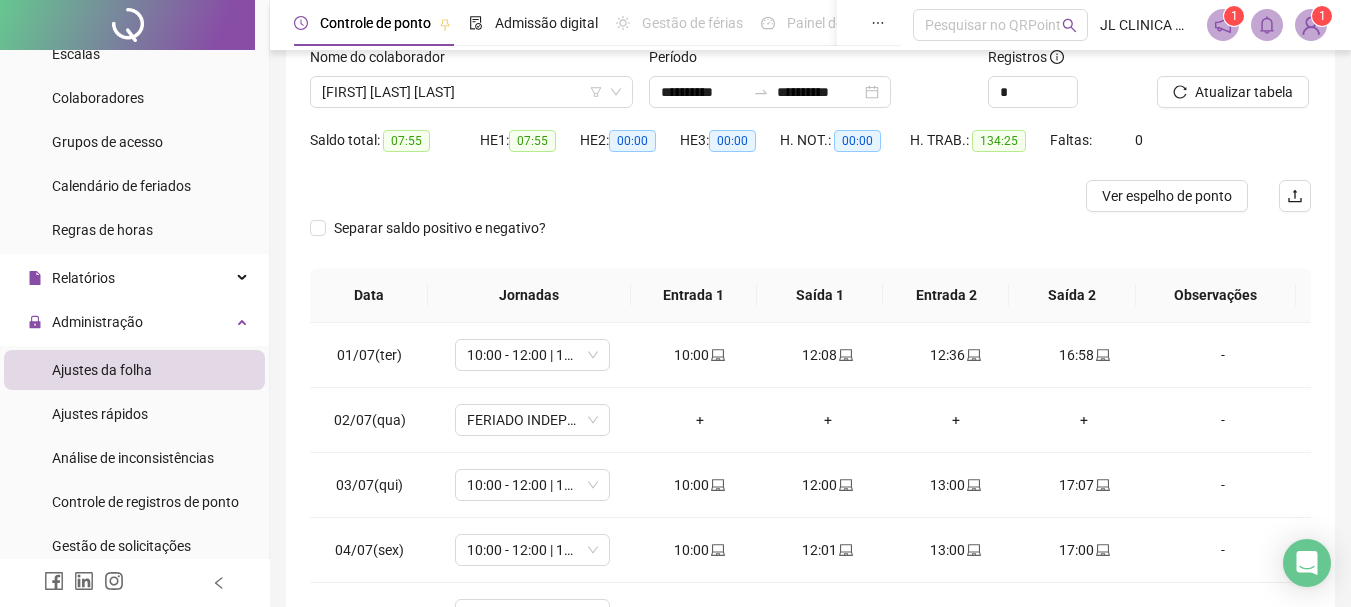 scroll, scrollTop: 391, scrollLeft: 0, axis: vertical 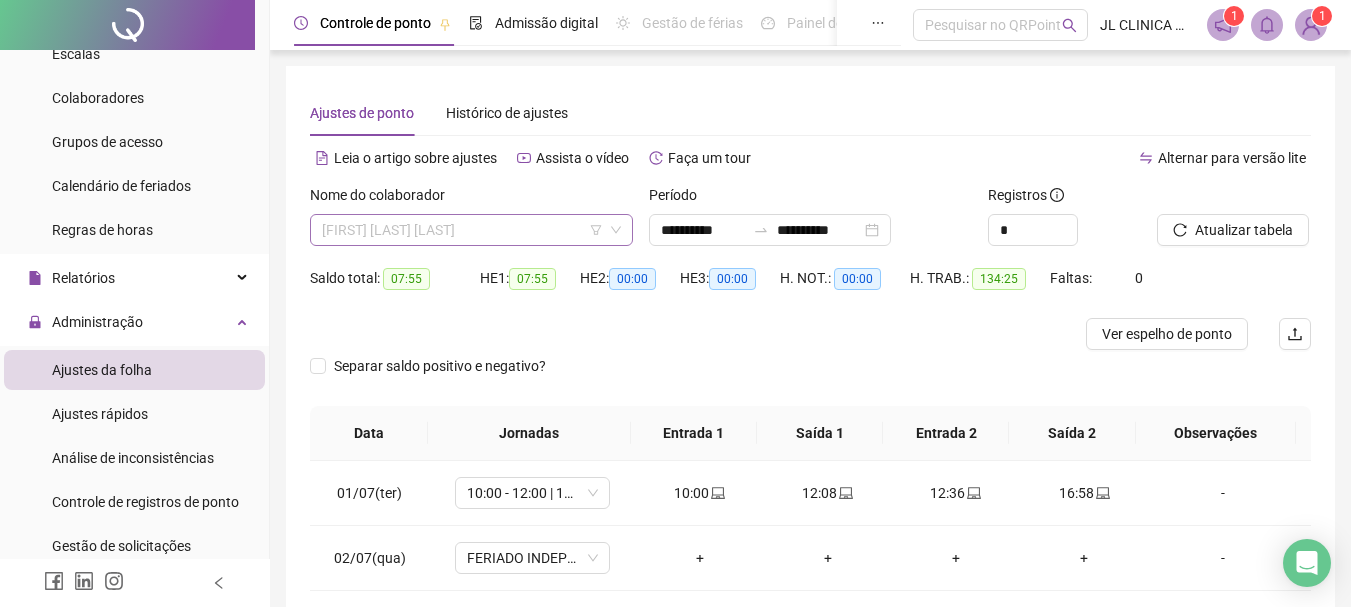 click on "[FIRST] [LAST] [LAST]" at bounding box center (471, 230) 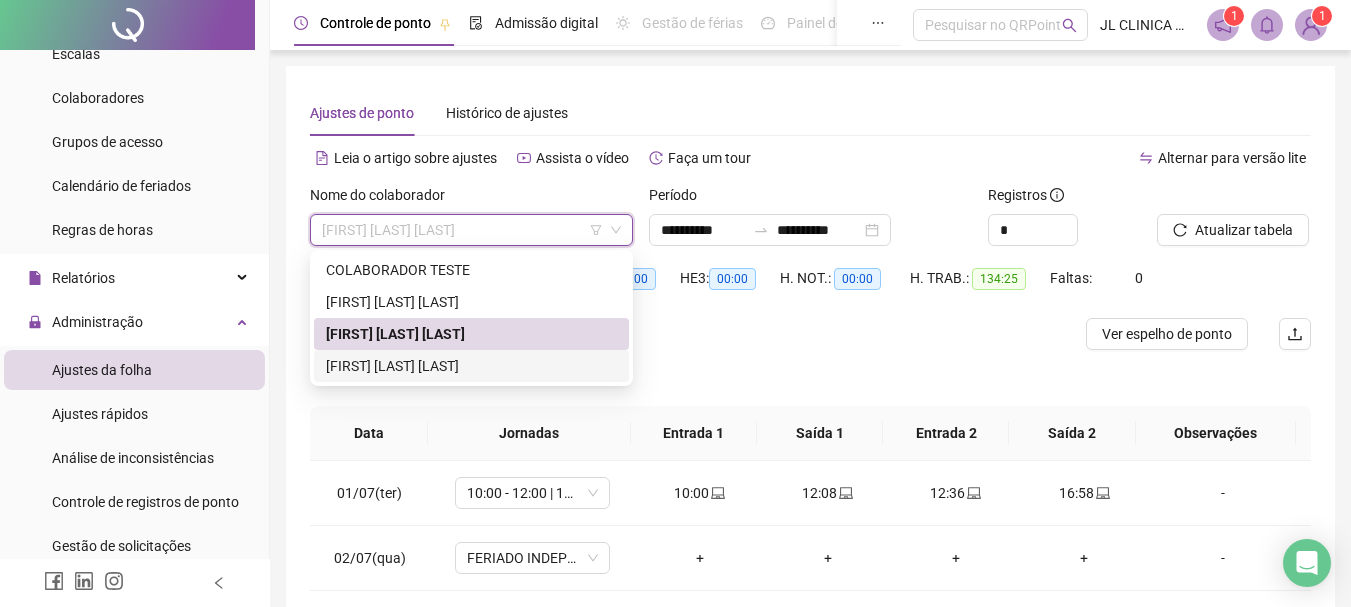 click on "[FIRST] [LAST] [LAST]" at bounding box center [471, 366] 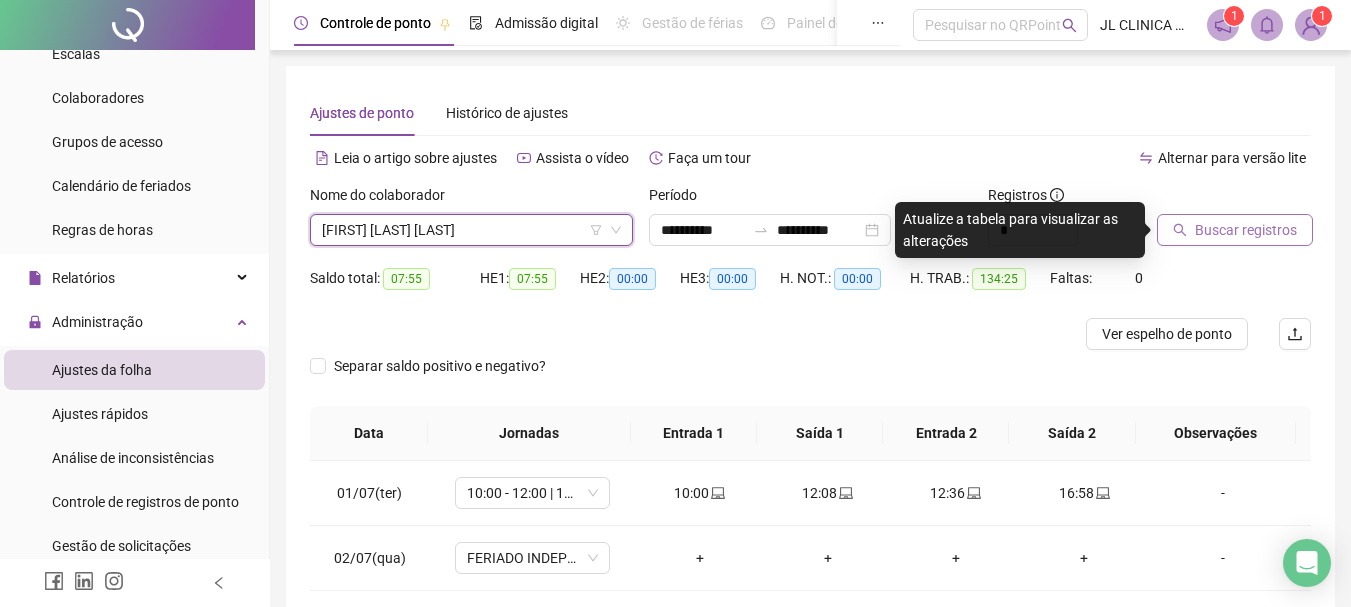 click on "Buscar registros" at bounding box center (1246, 230) 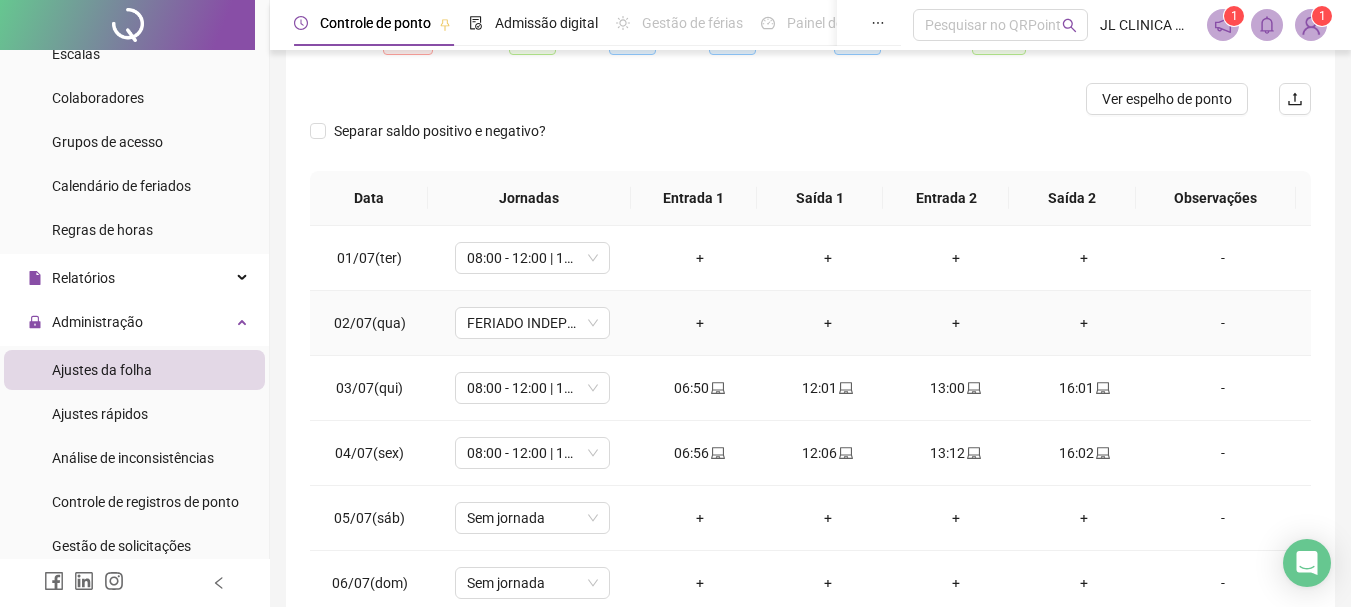 scroll, scrollTop: 200, scrollLeft: 0, axis: vertical 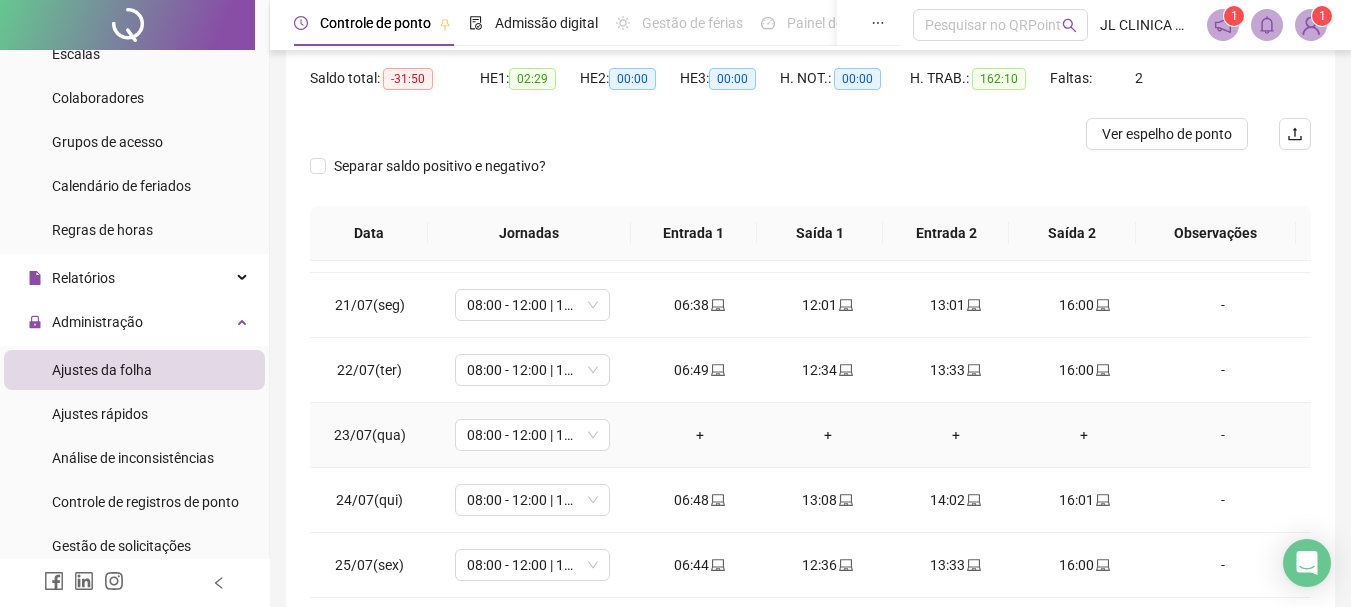click on "-" at bounding box center [1223, 435] 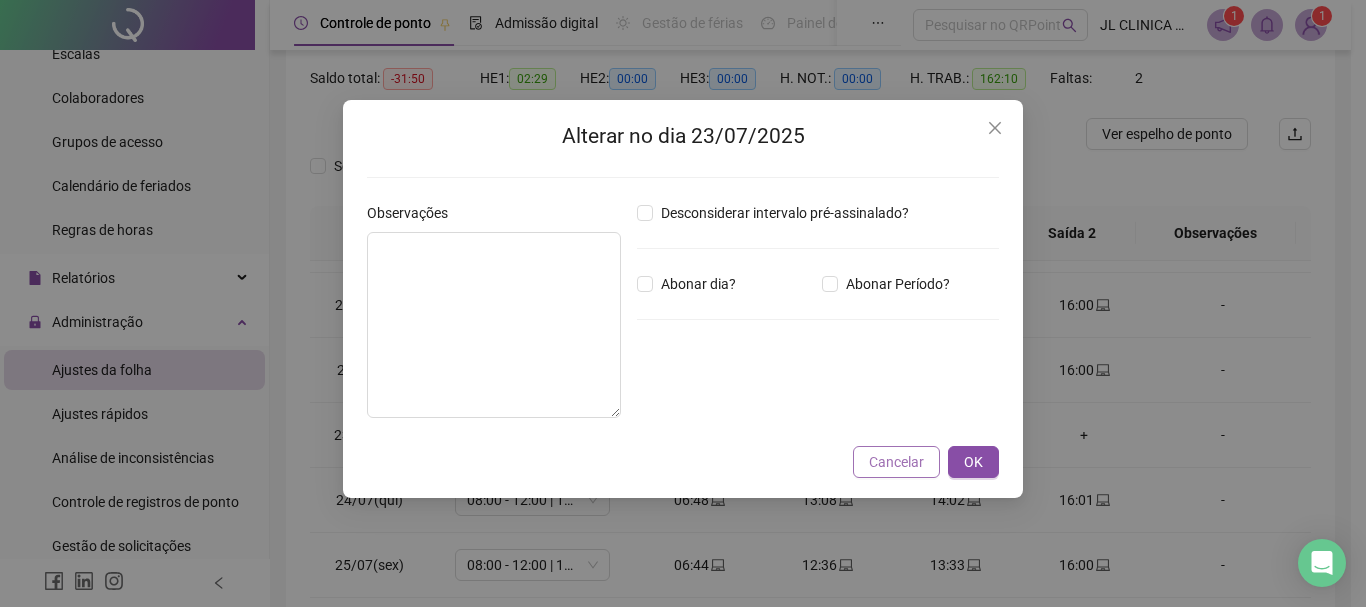 click on "Cancelar" at bounding box center [896, 462] 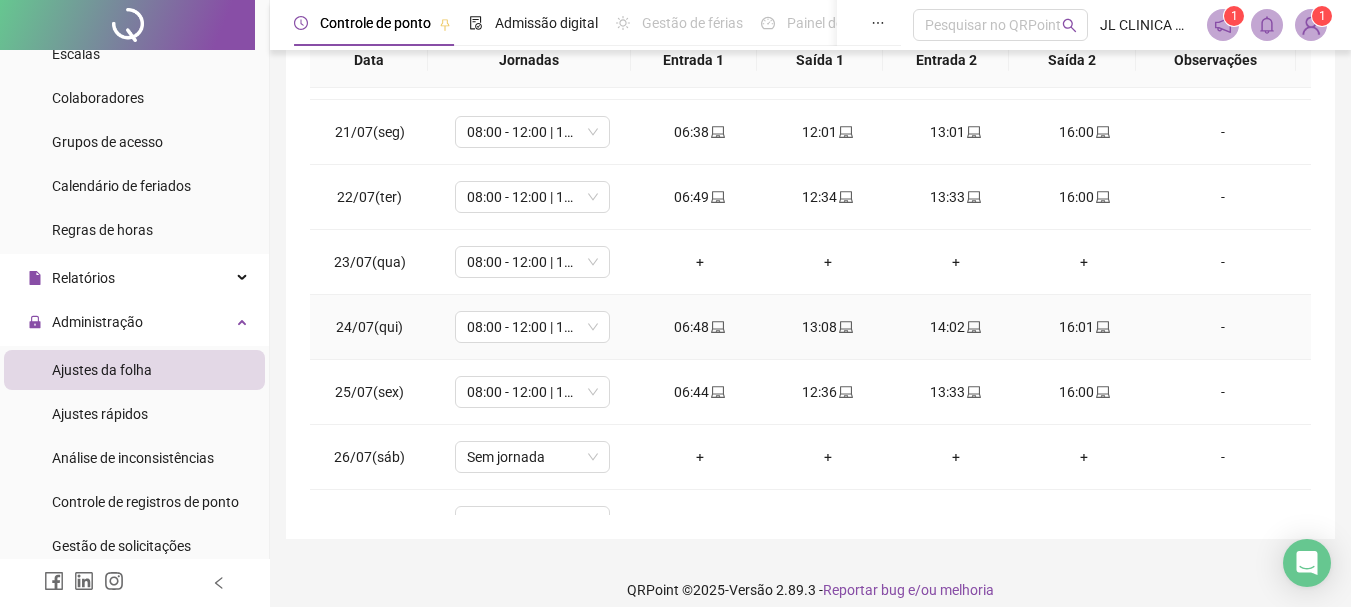 scroll, scrollTop: 391, scrollLeft: 0, axis: vertical 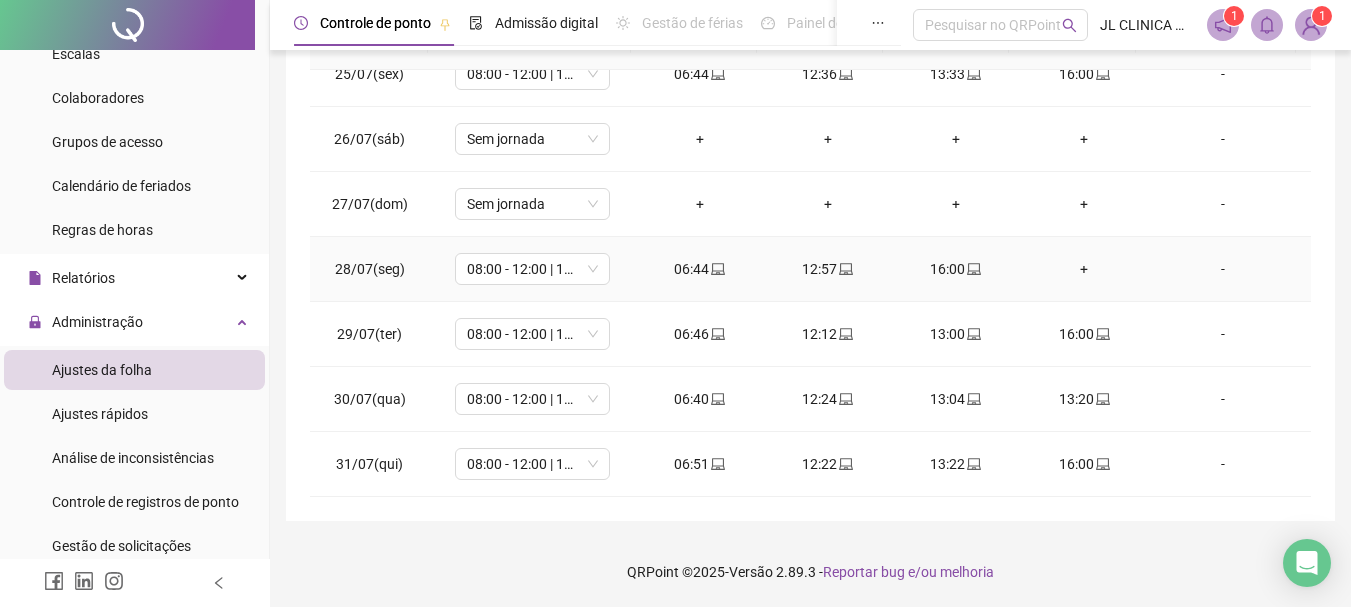 click on "+" at bounding box center (1084, 269) 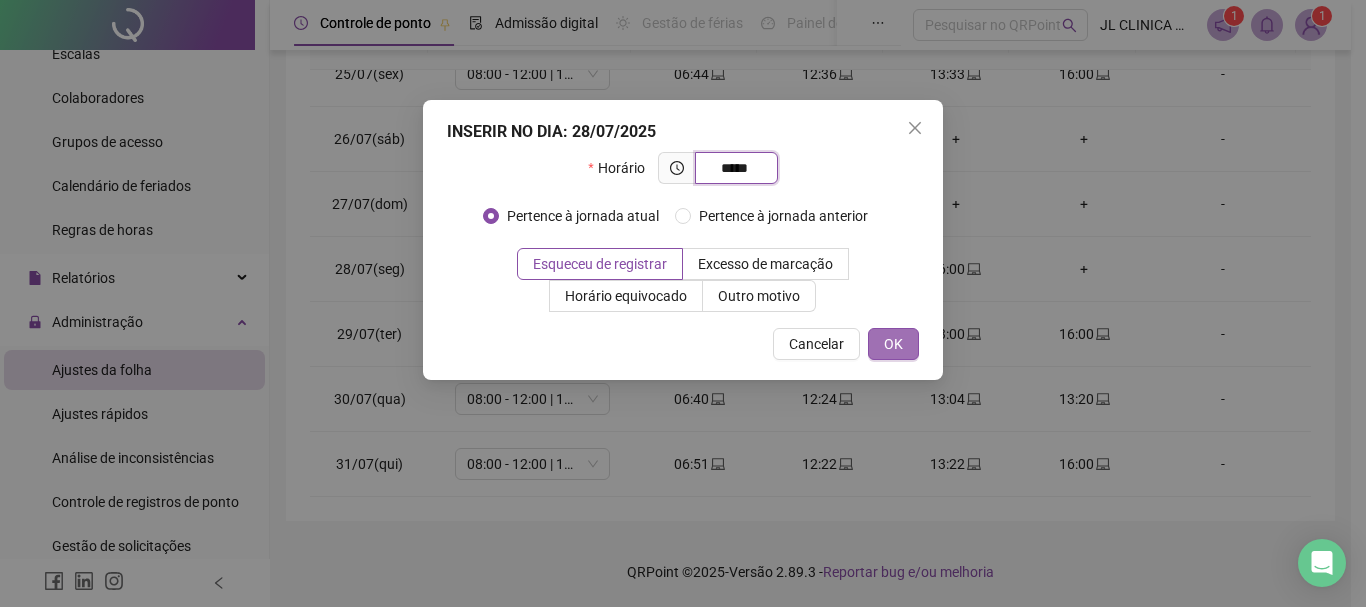 type on "*****" 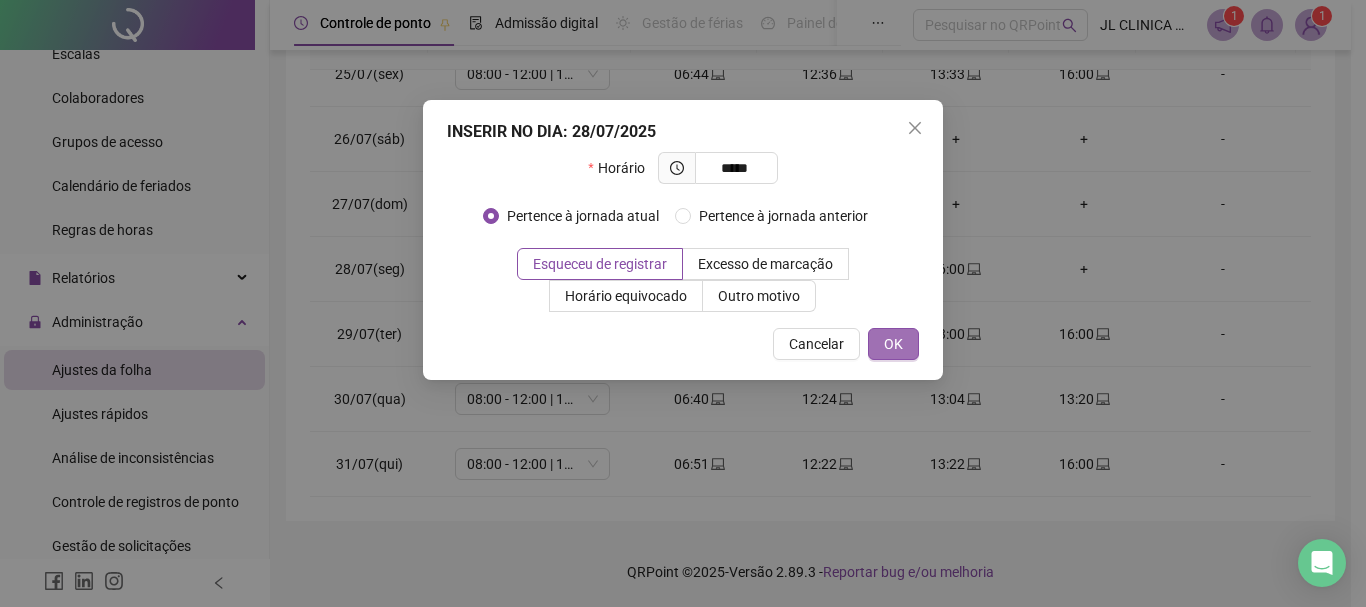 click on "OK" at bounding box center [893, 344] 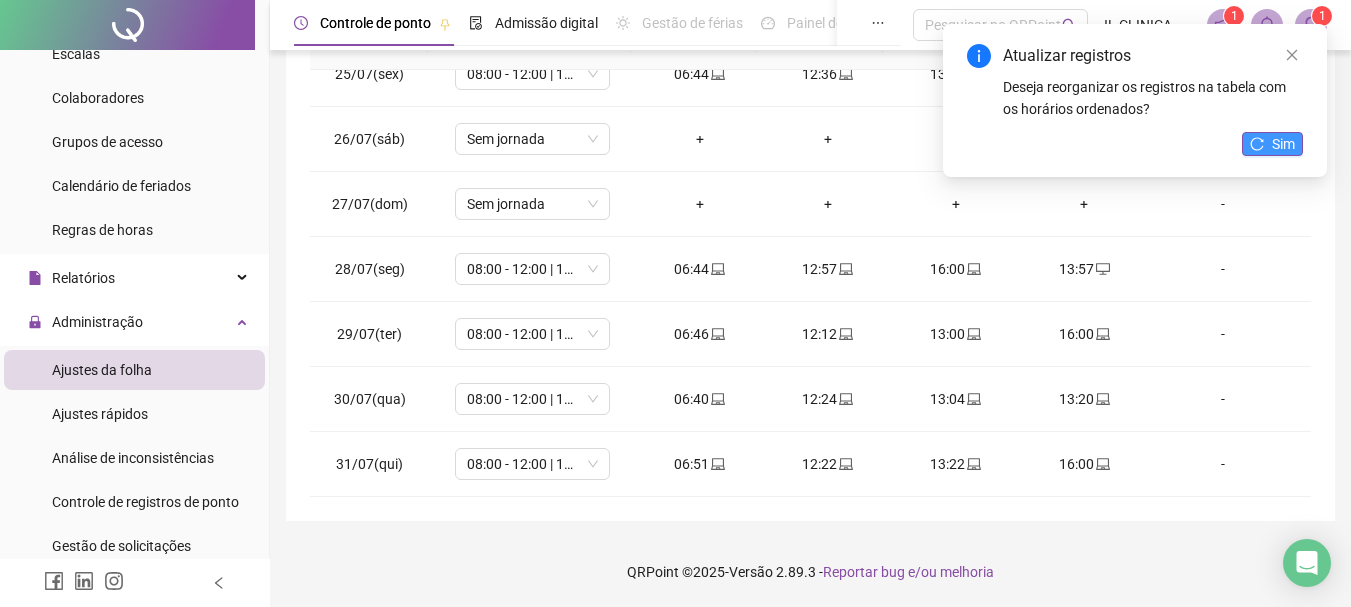 click 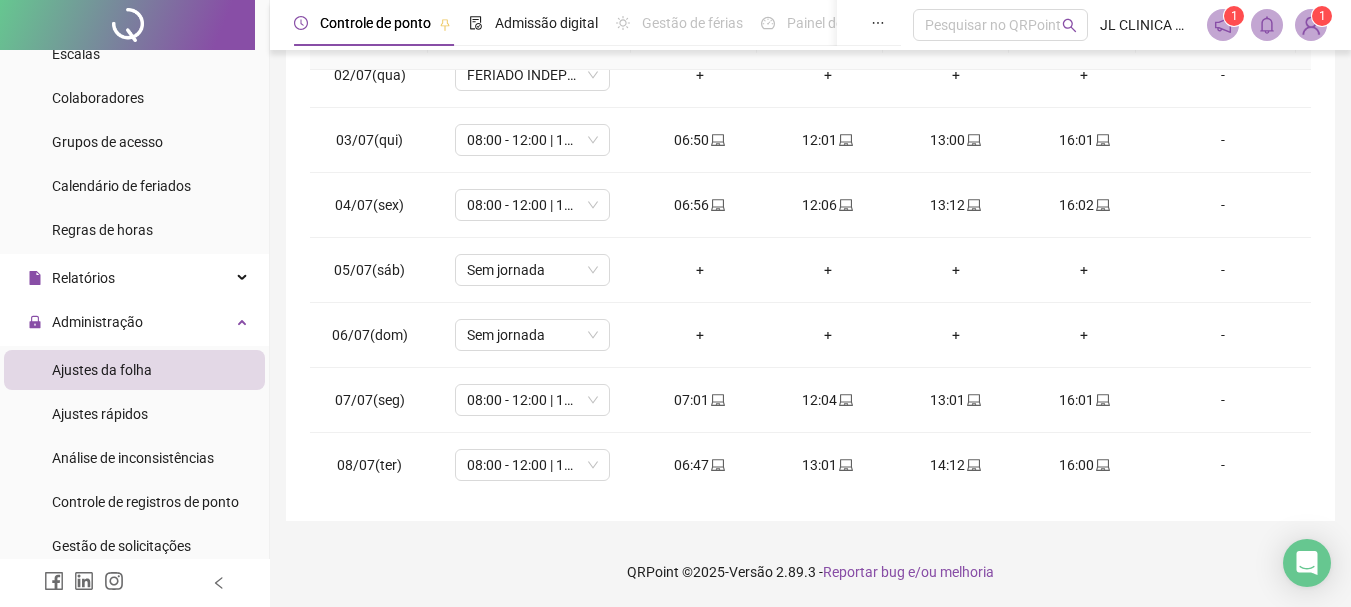 scroll, scrollTop: 0, scrollLeft: 0, axis: both 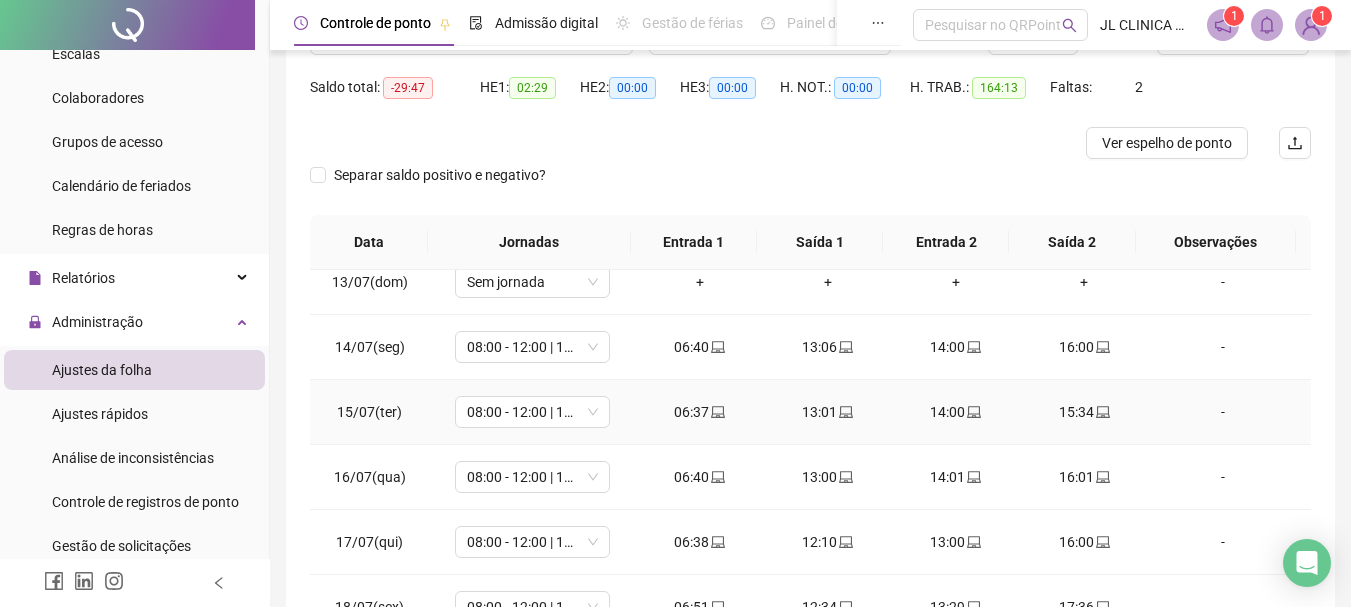 click on "-" at bounding box center (1223, 412) 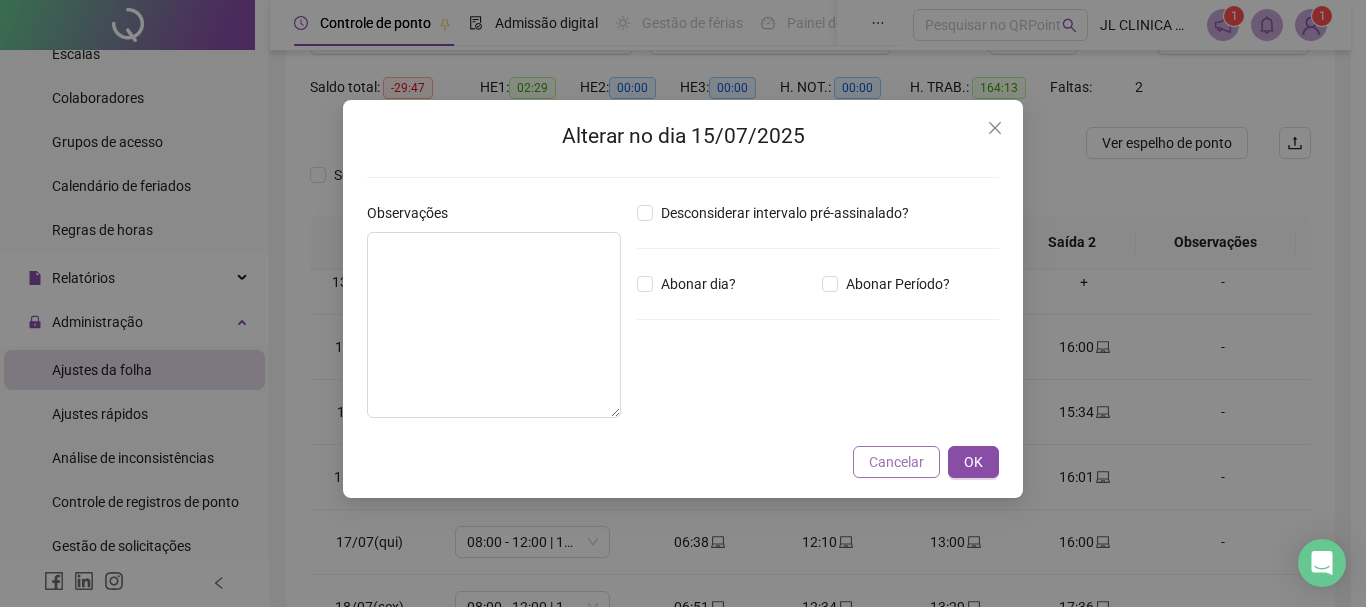 click on "Cancelar" at bounding box center (896, 462) 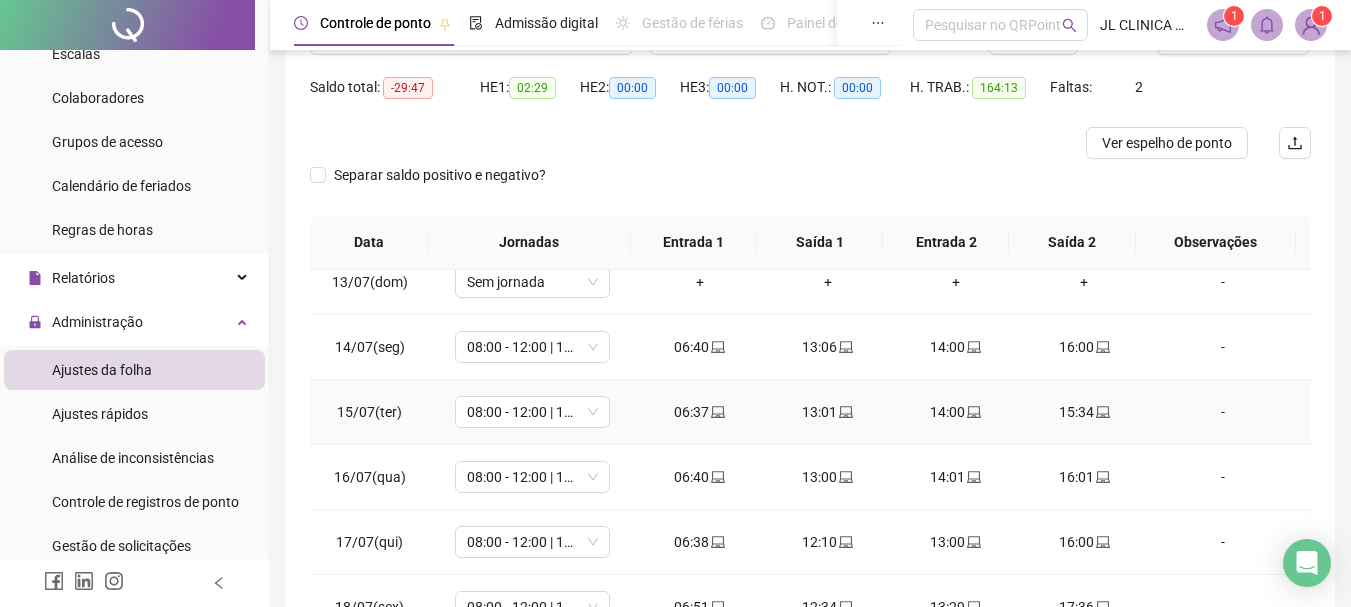 click on "-" at bounding box center (1223, 412) 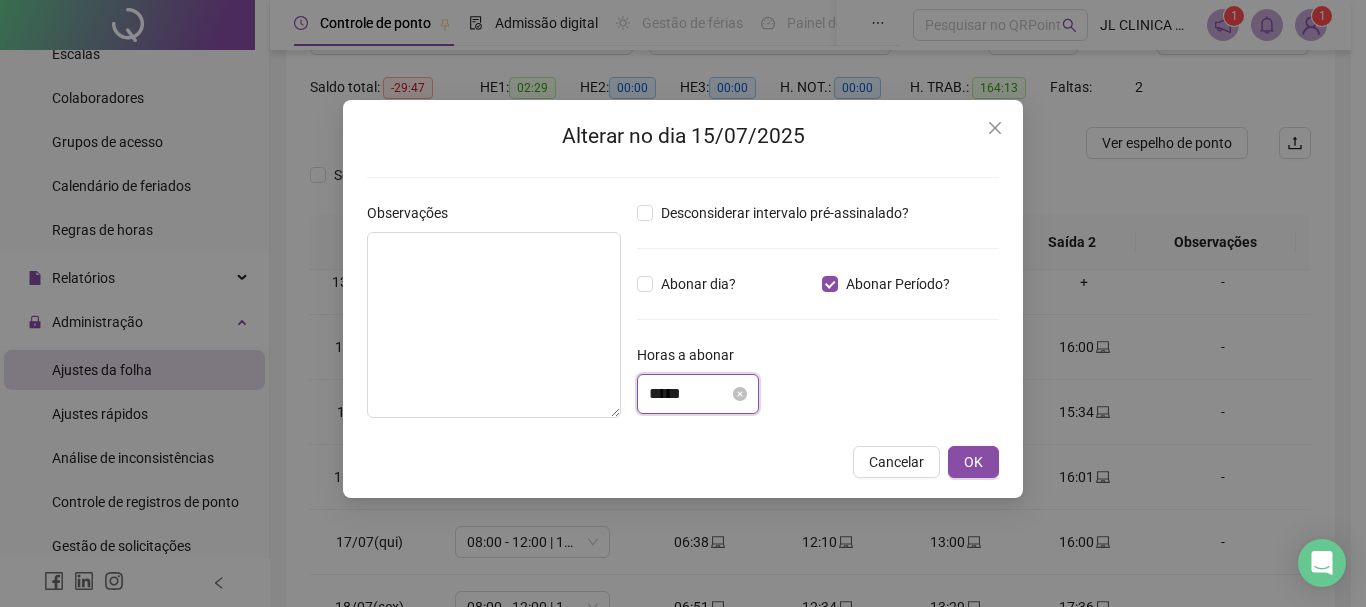 click on "*****" at bounding box center [689, 394] 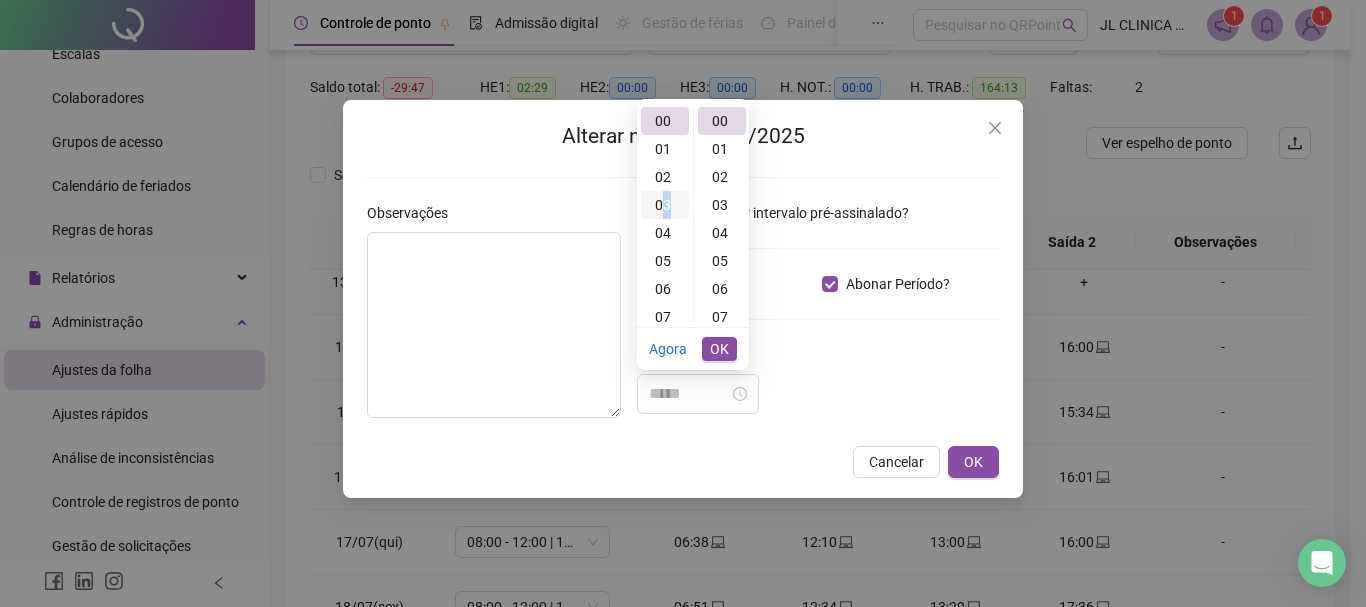 click on "03" at bounding box center (665, 205) 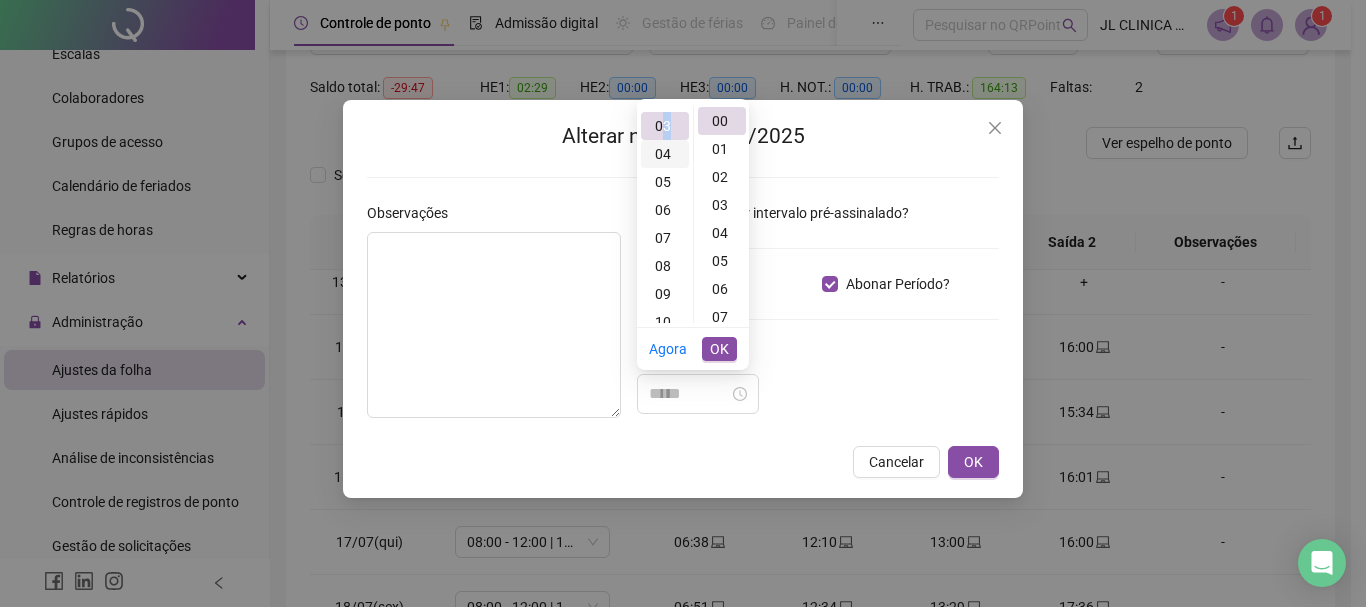scroll, scrollTop: 84, scrollLeft: 0, axis: vertical 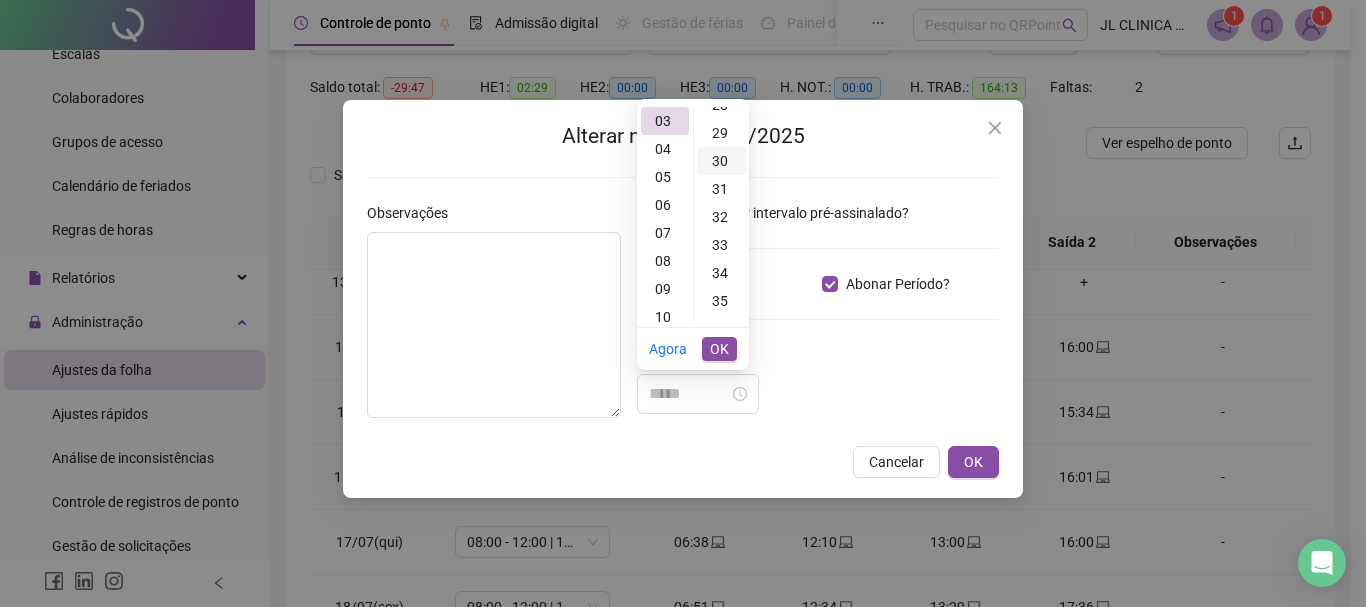click on "30" at bounding box center (722, 161) 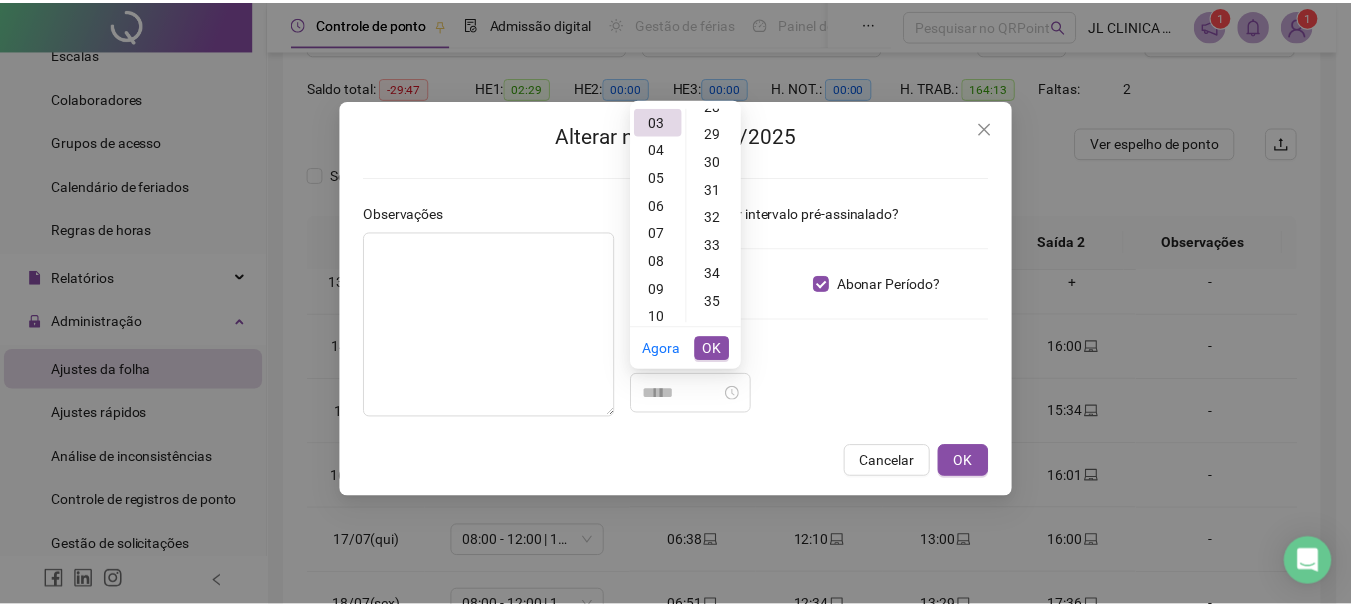 scroll, scrollTop: 840, scrollLeft: 0, axis: vertical 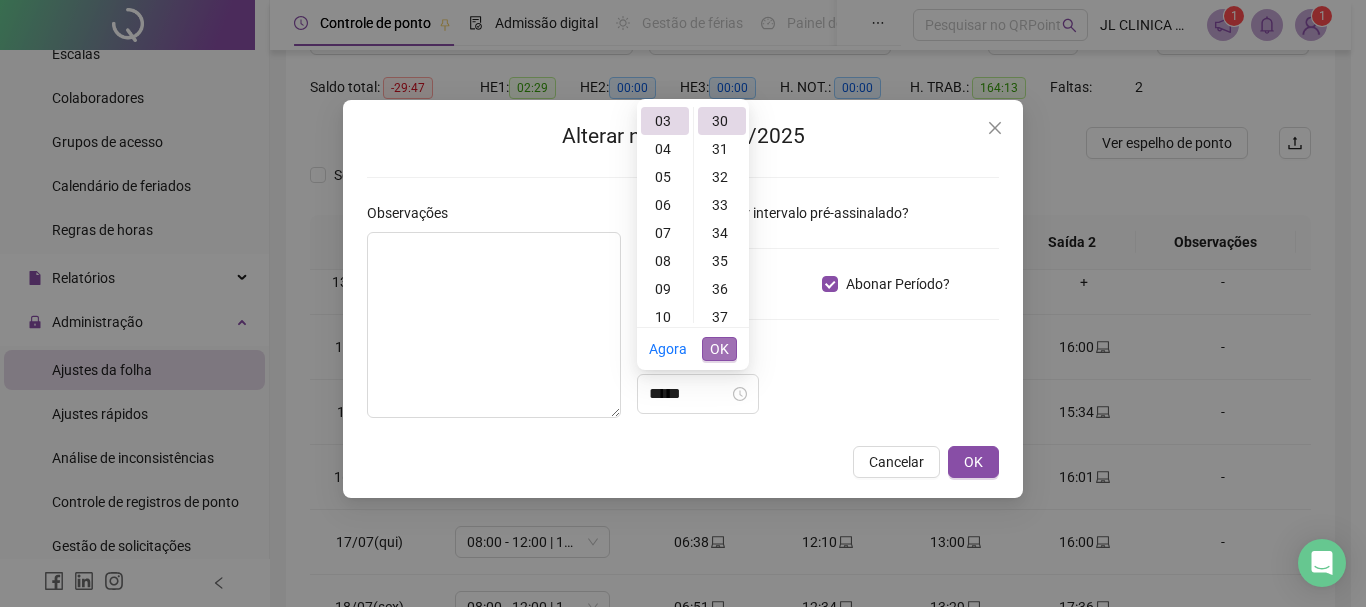 type on "*****" 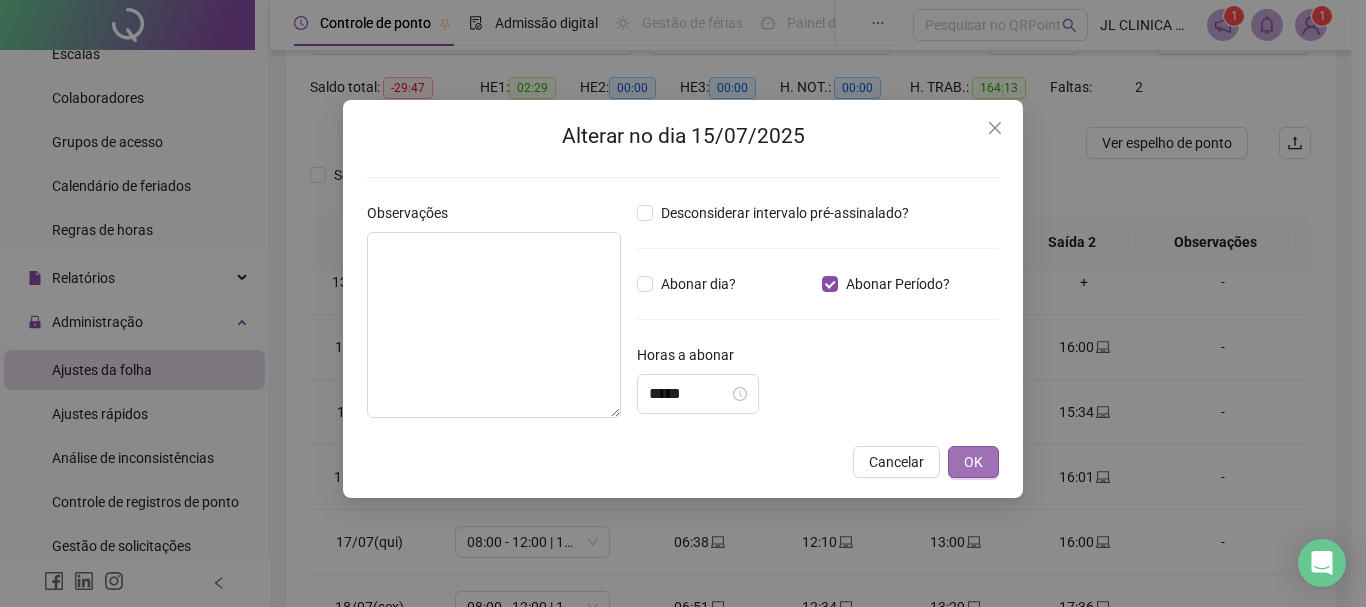click on "OK" at bounding box center (973, 462) 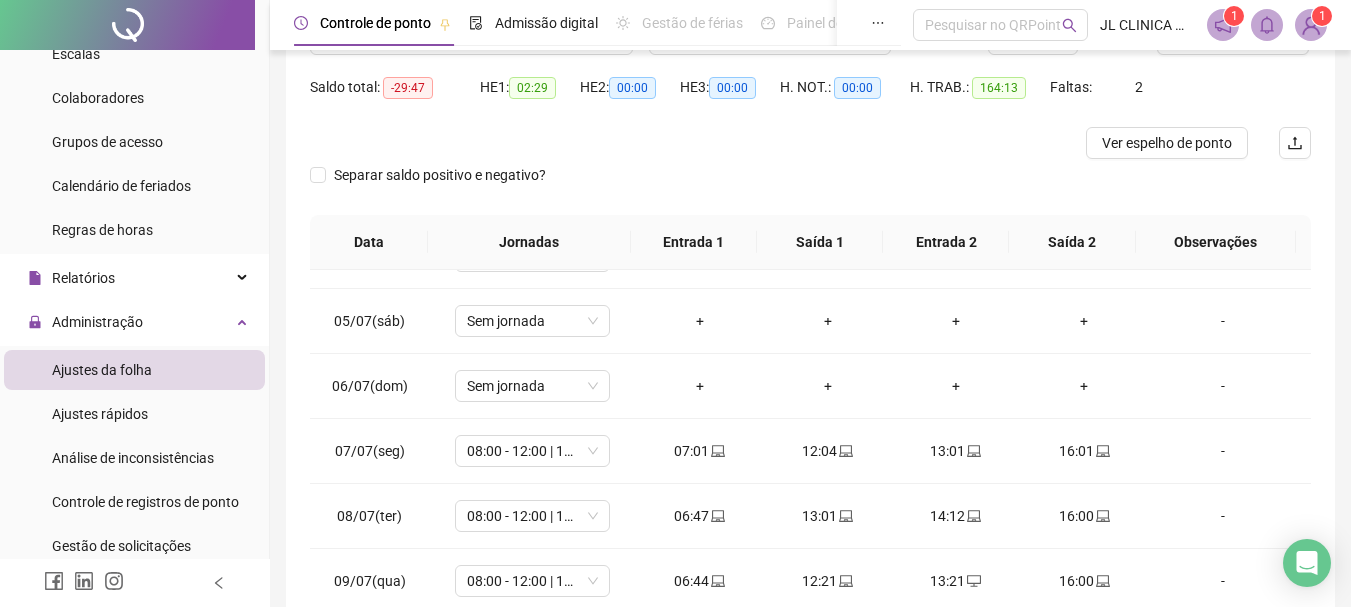 scroll, scrollTop: 0, scrollLeft: 0, axis: both 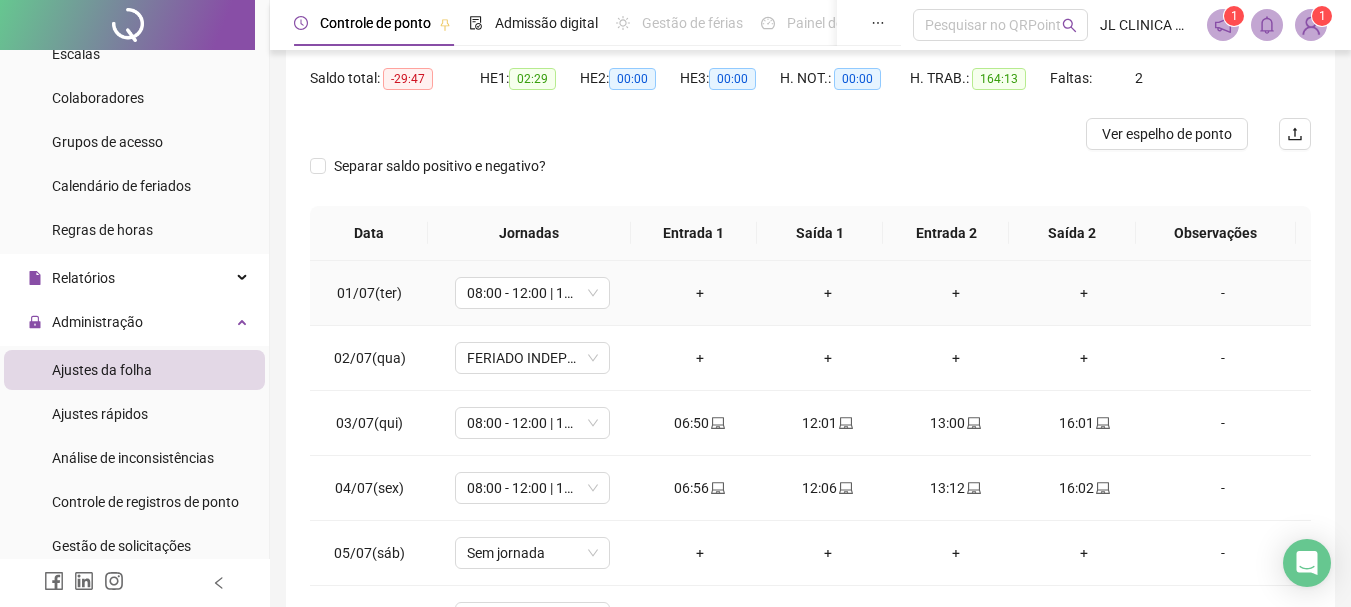click on "-" at bounding box center [1223, 293] 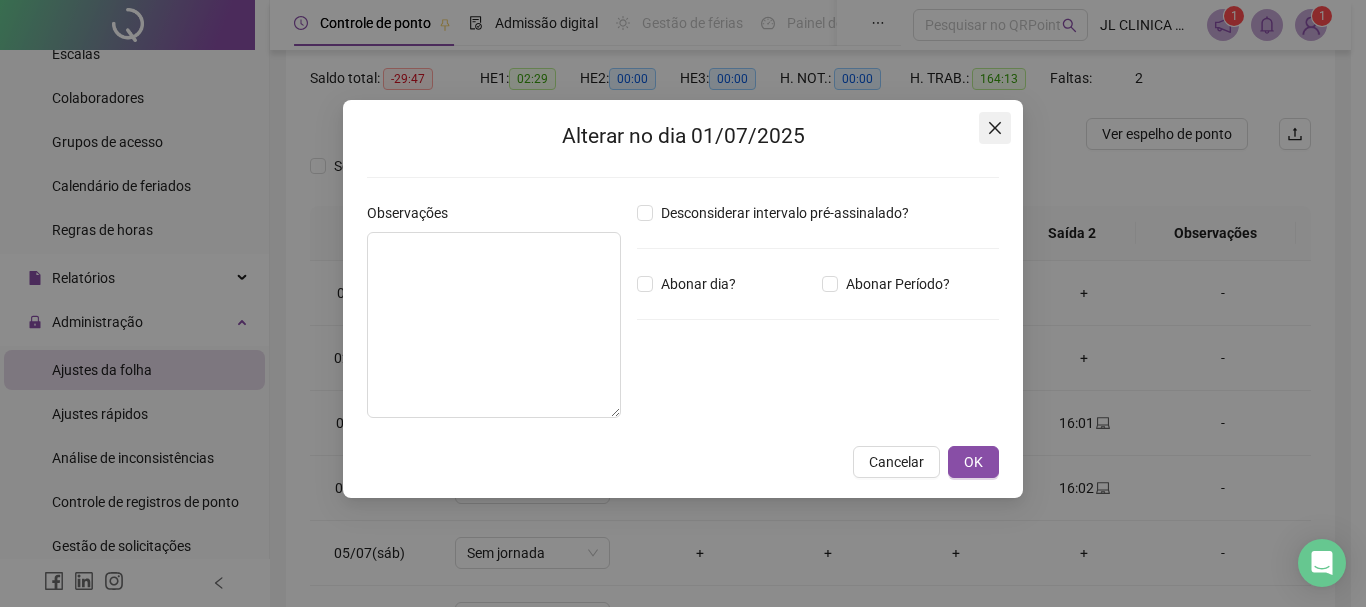 click 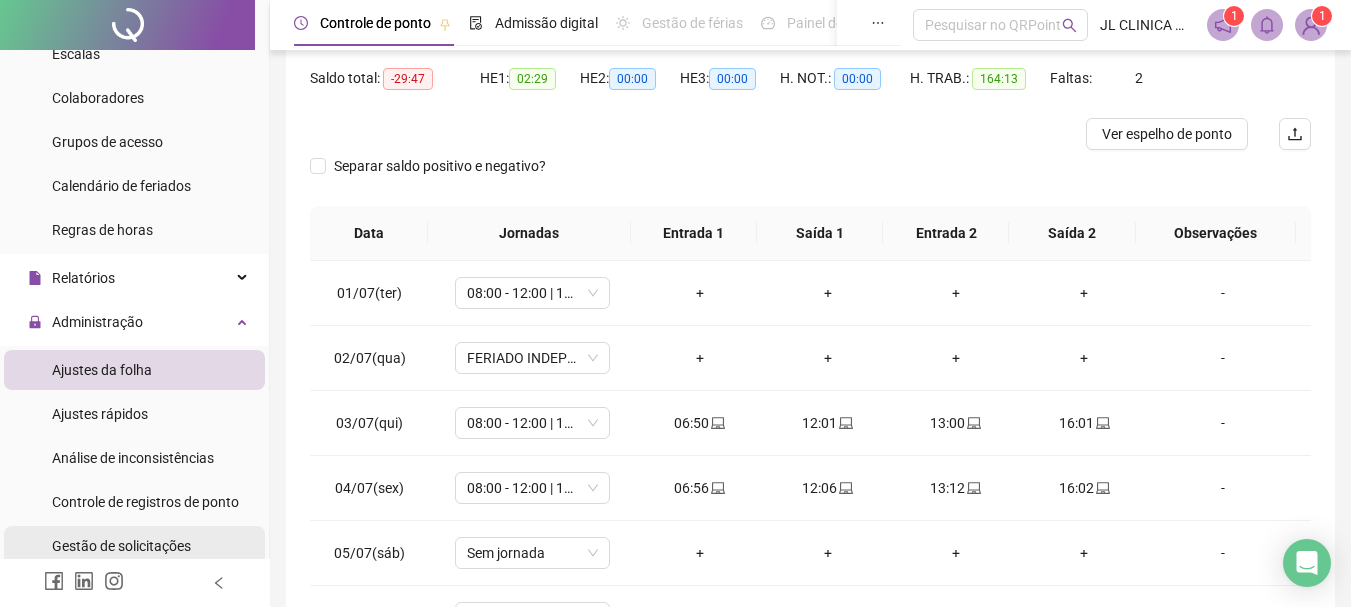 click on "Gestão de solicitações" at bounding box center [121, 546] 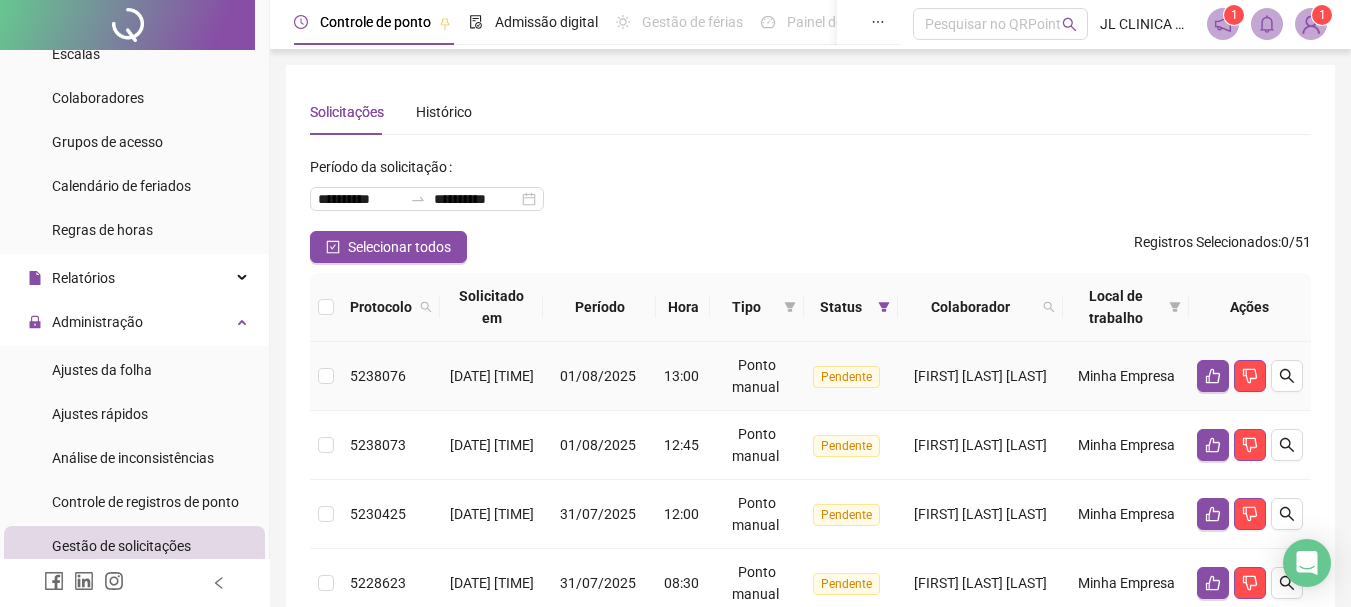 scroll, scrollTop: 0, scrollLeft: 0, axis: both 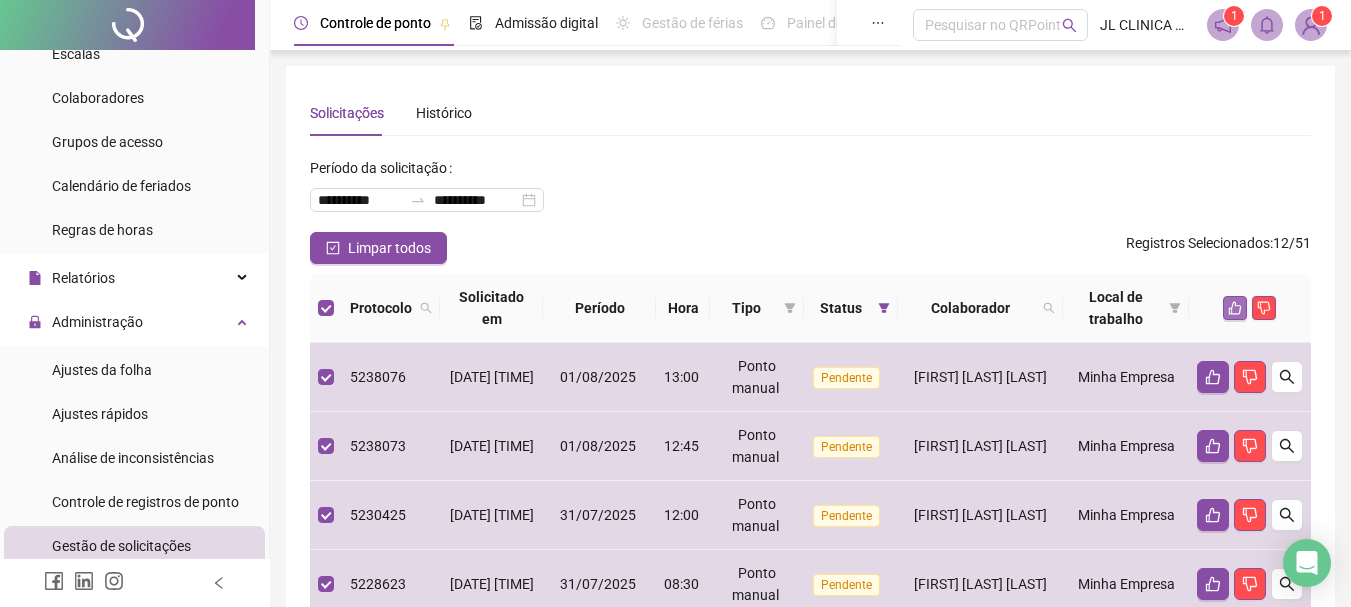 click 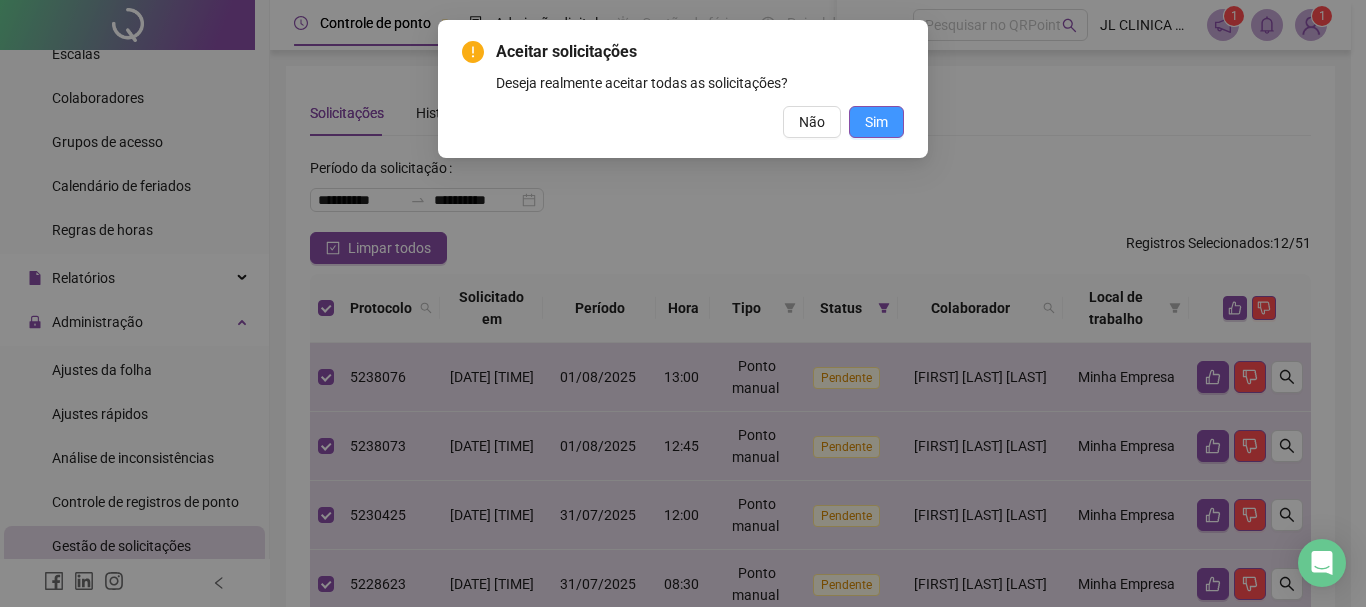 click on "Sim" at bounding box center [876, 122] 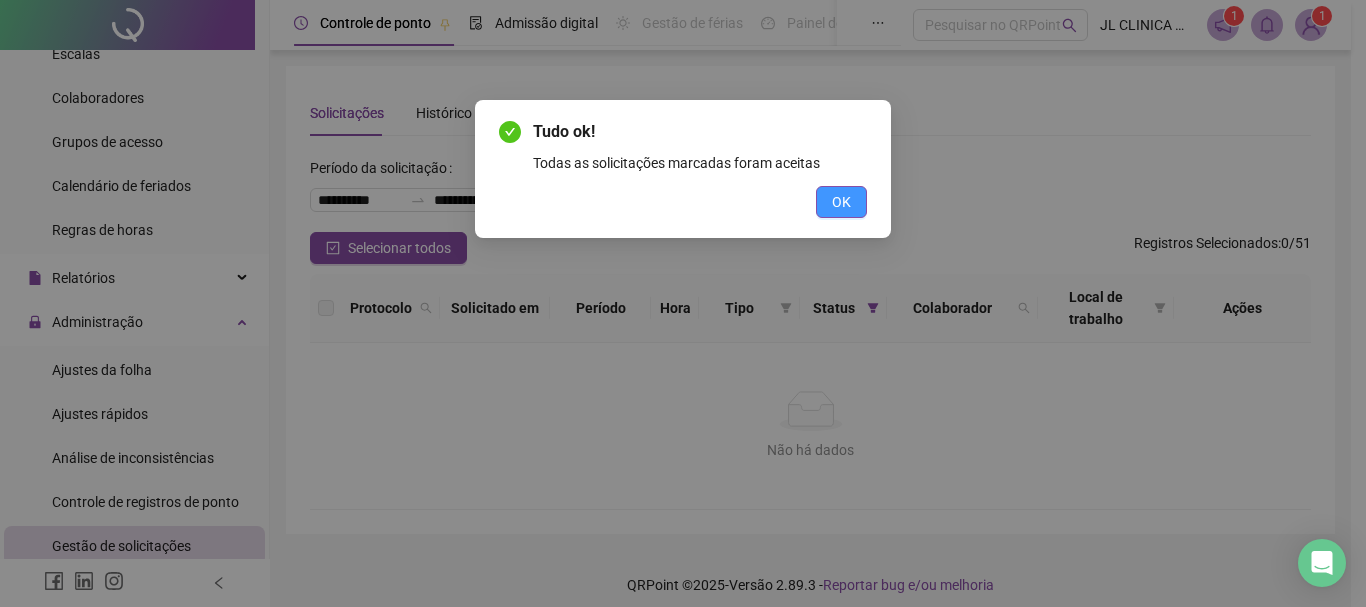 click on "OK" at bounding box center [841, 202] 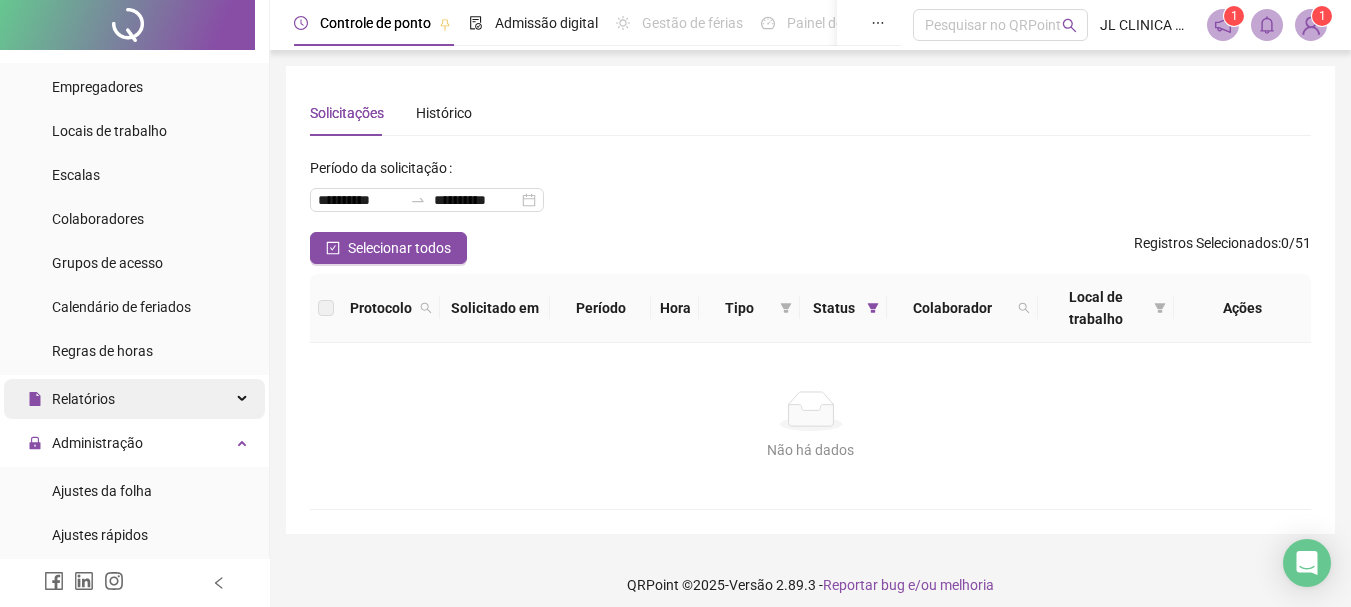 scroll, scrollTop: 200, scrollLeft: 0, axis: vertical 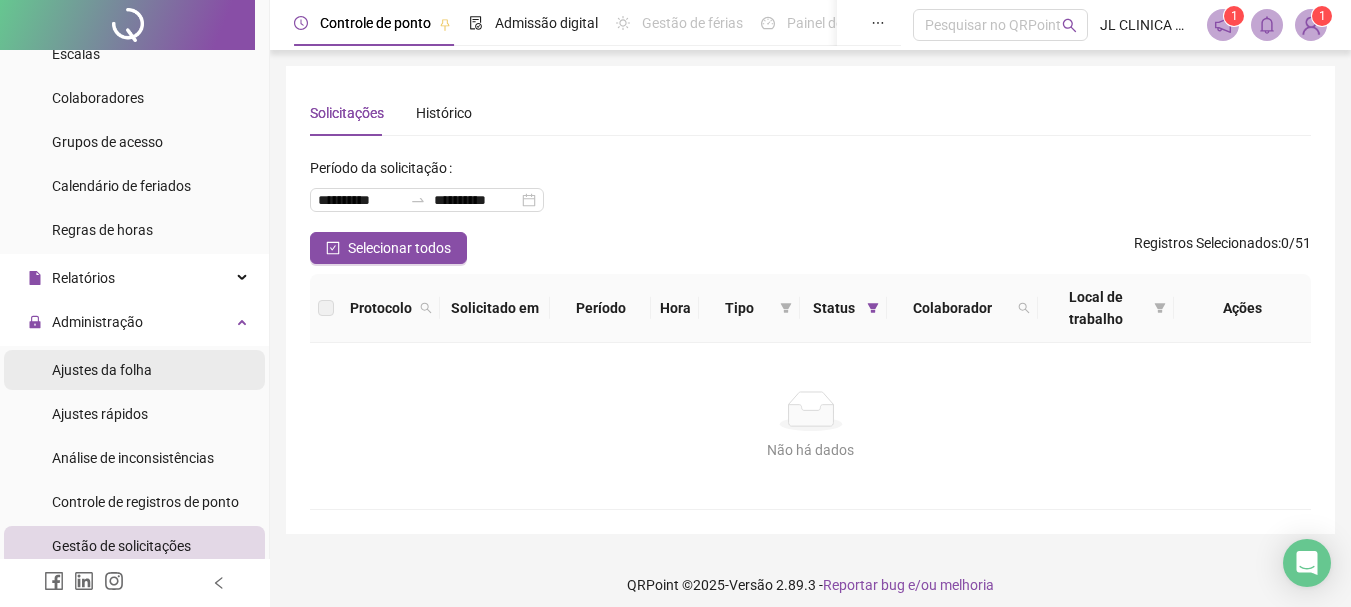 click on "Ajustes da folha" at bounding box center [102, 370] 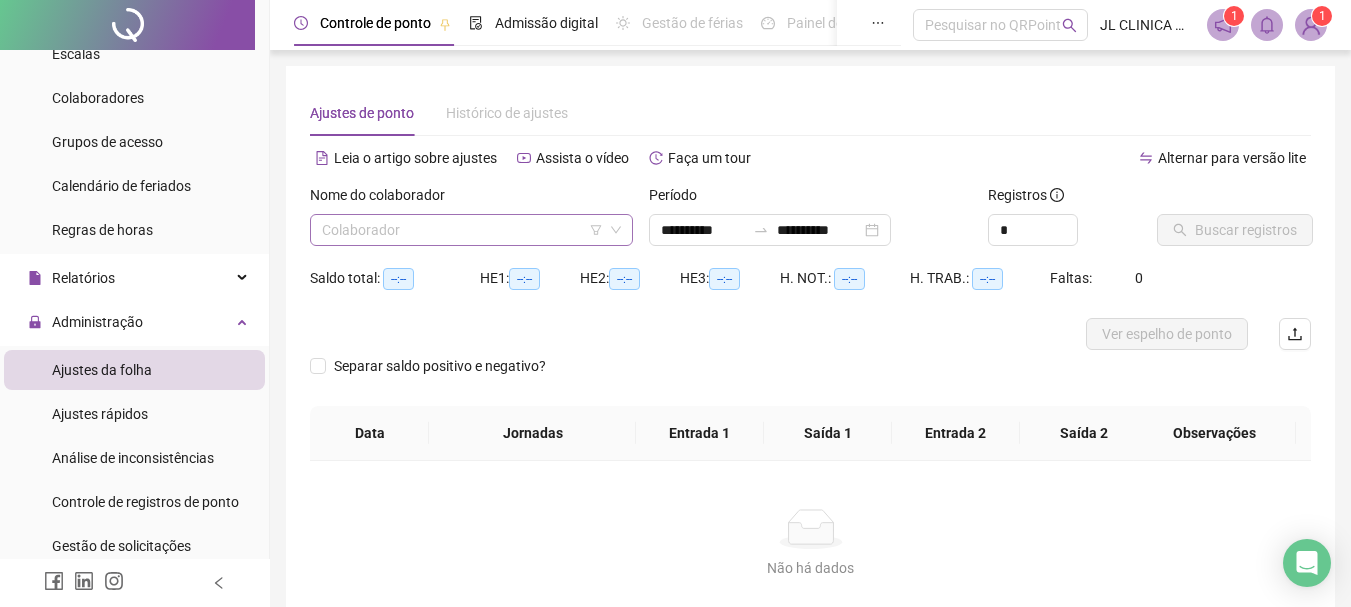 click at bounding box center [462, 230] 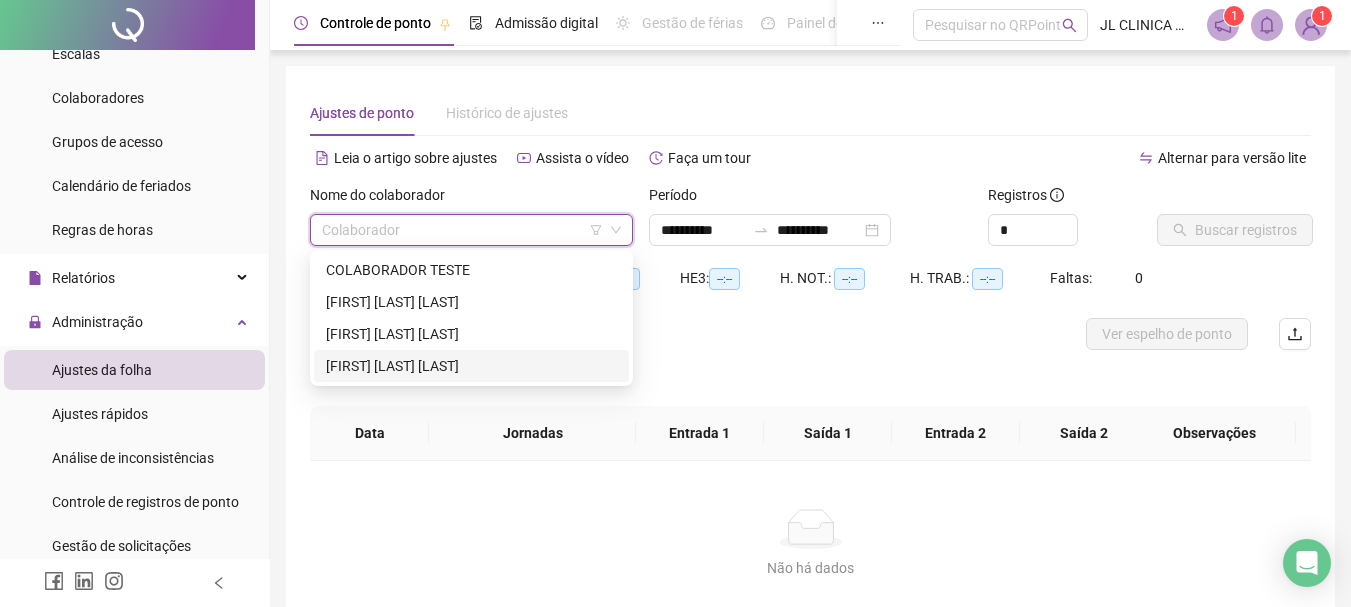 click on "[FIRST] [LAST] [LAST]" at bounding box center (471, 366) 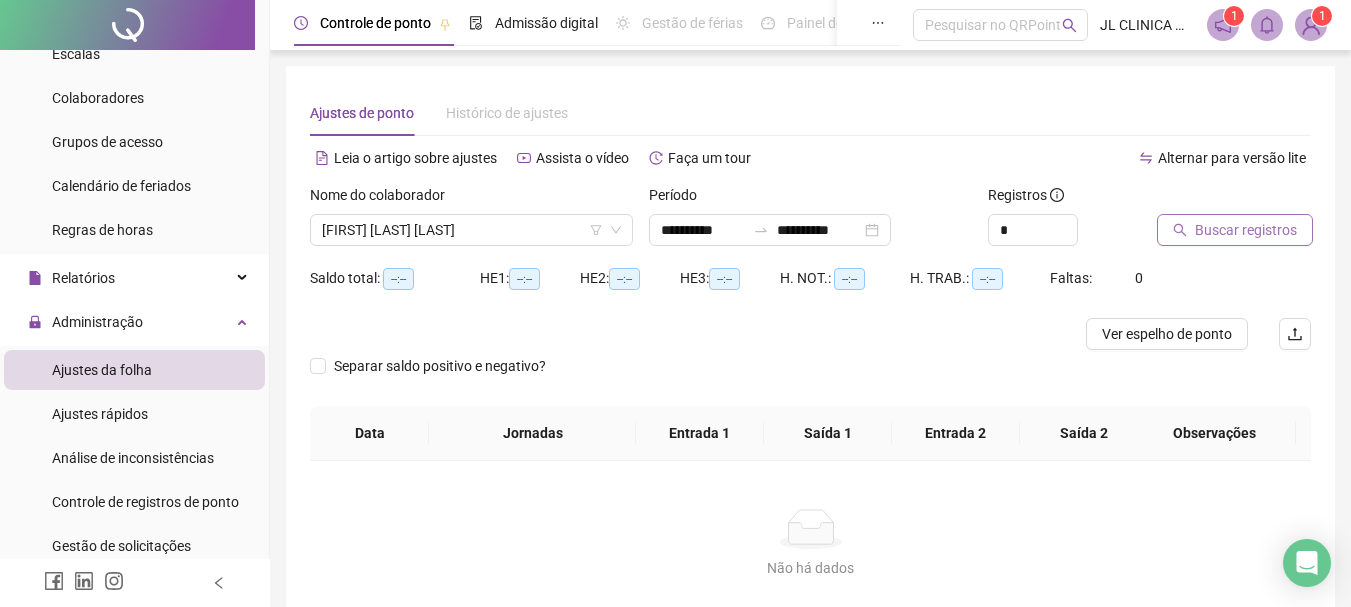 click on "Buscar registros" at bounding box center [1246, 230] 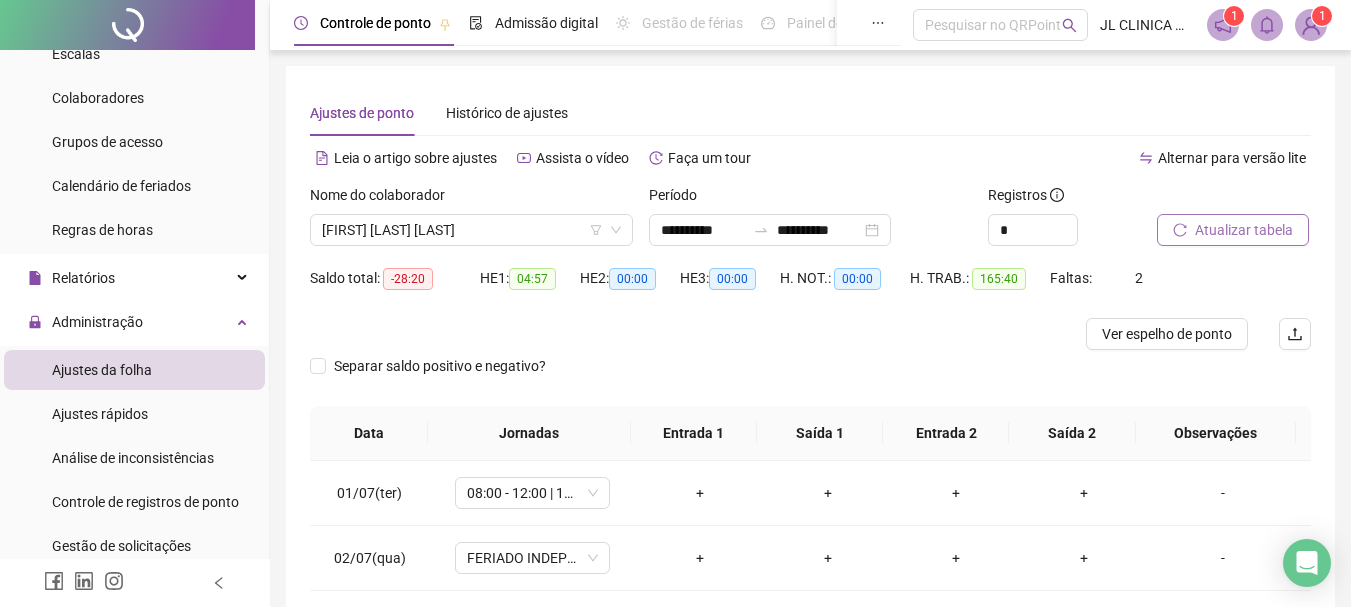 scroll, scrollTop: 200, scrollLeft: 0, axis: vertical 